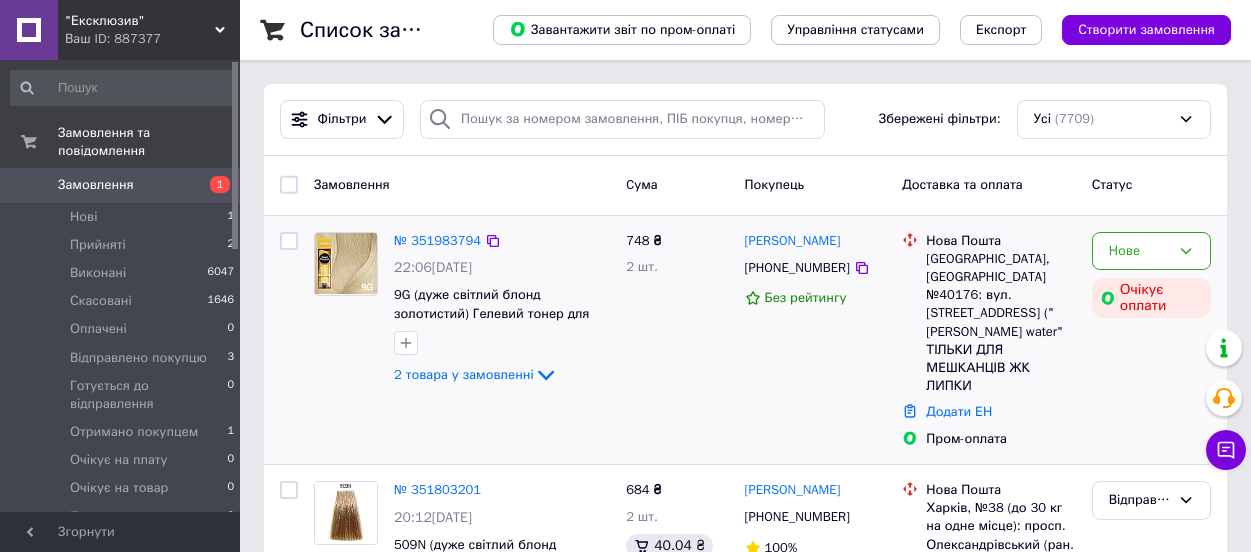 scroll, scrollTop: 0, scrollLeft: 0, axis: both 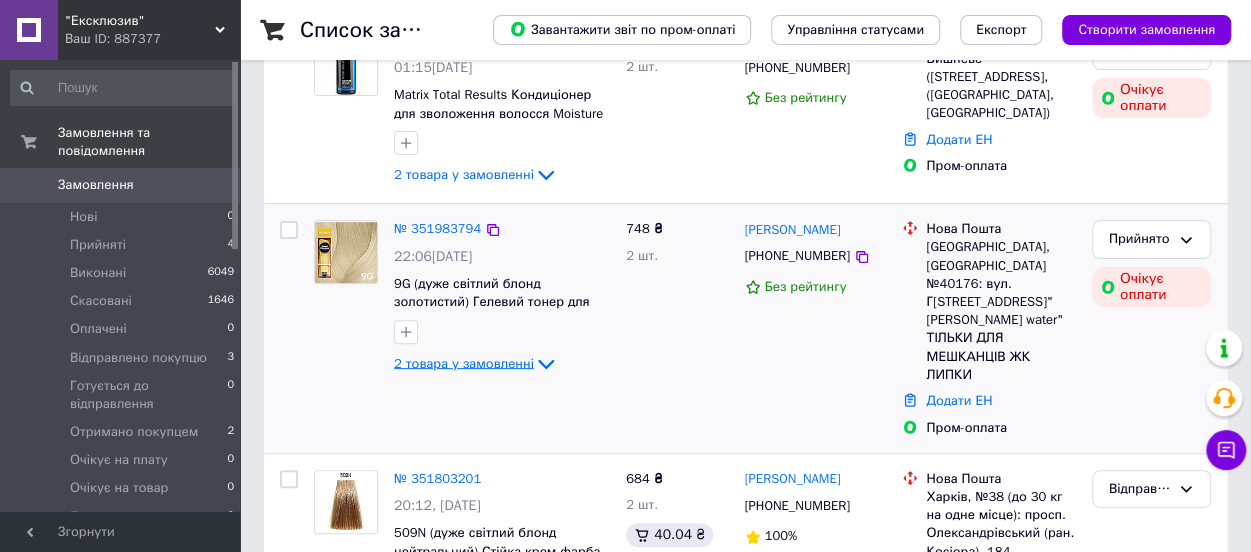 click on "2 товара у замовленні" at bounding box center (464, 363) 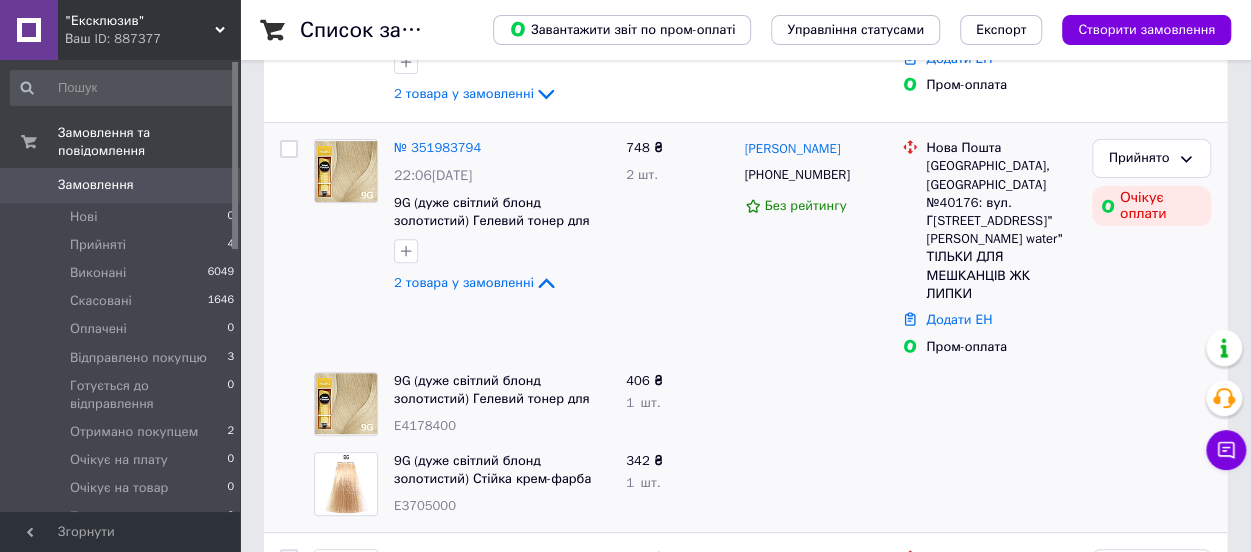 scroll, scrollTop: 300, scrollLeft: 0, axis: vertical 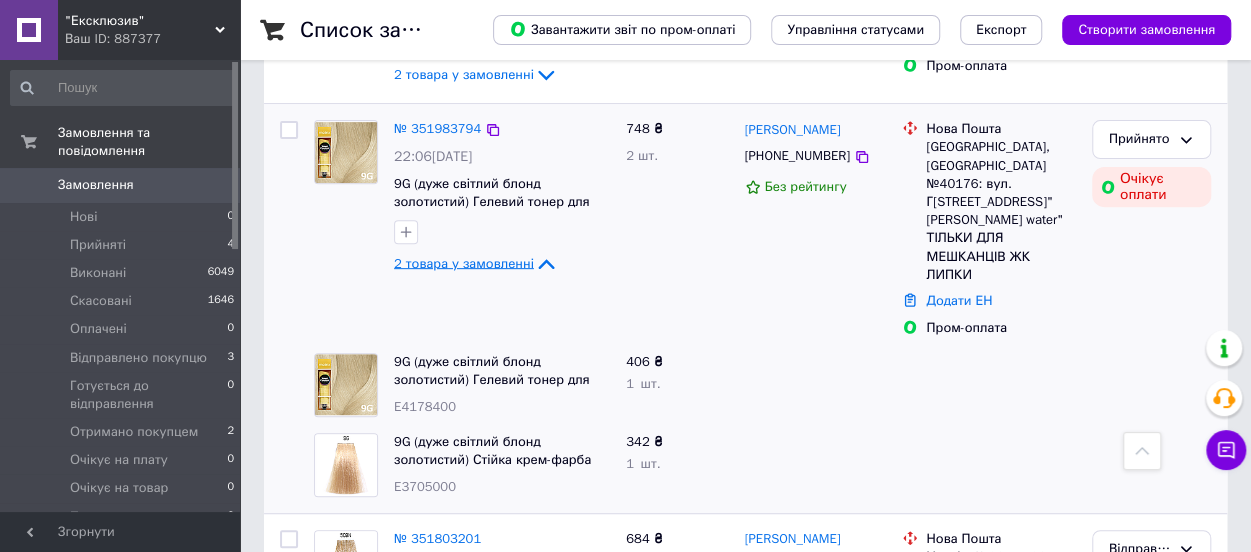 click on "2 товара у замовленні" at bounding box center (464, 263) 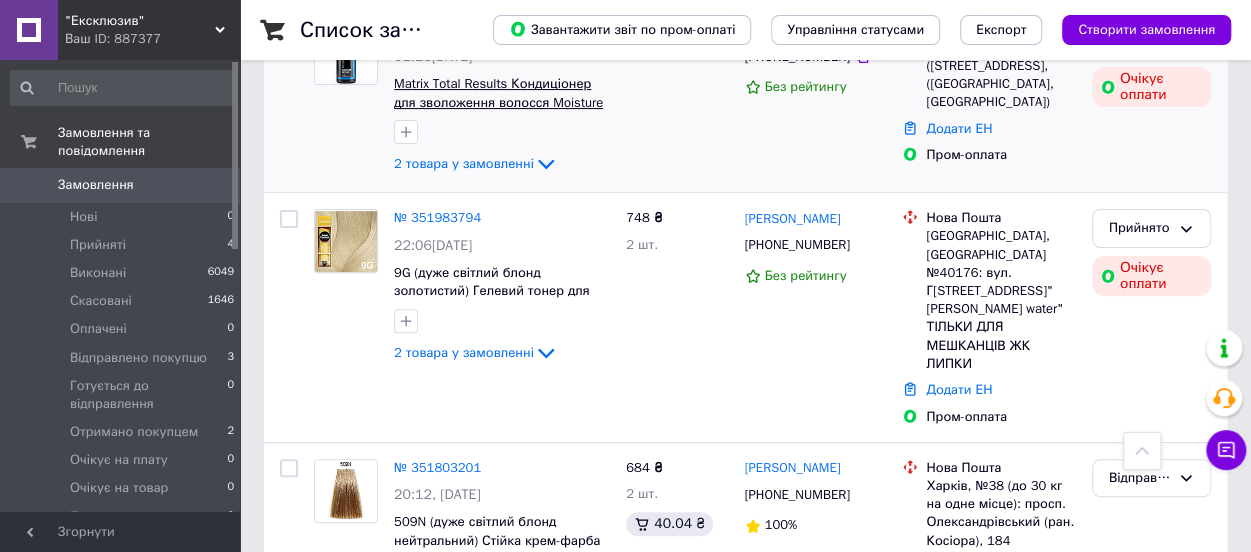 scroll, scrollTop: 0, scrollLeft: 0, axis: both 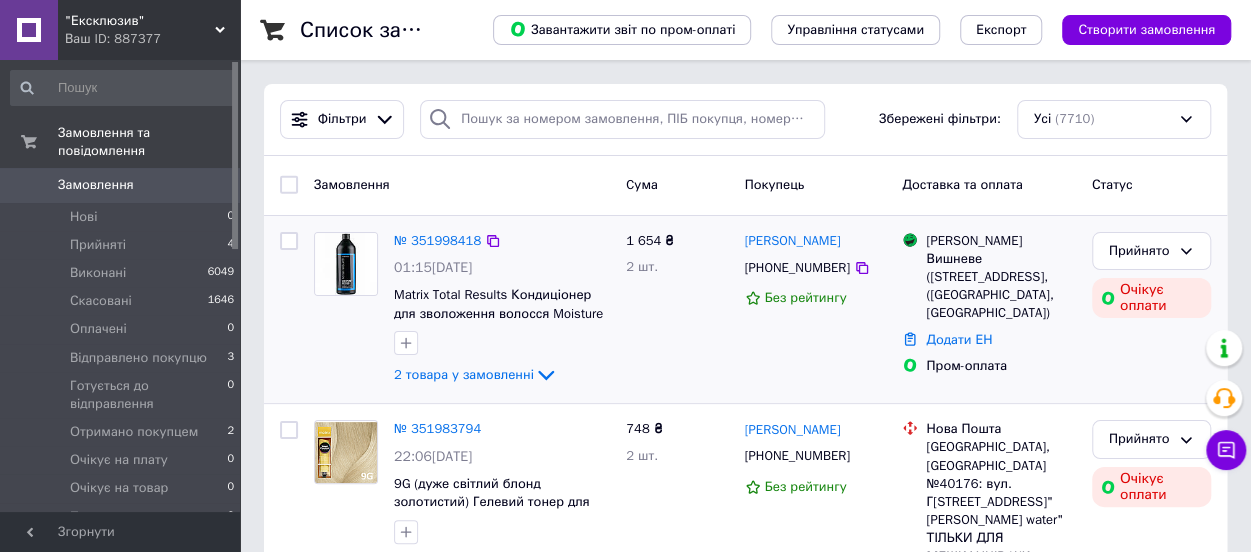 drag, startPoint x: 461, startPoint y: 373, endPoint x: 613, endPoint y: 364, distance: 152.26622 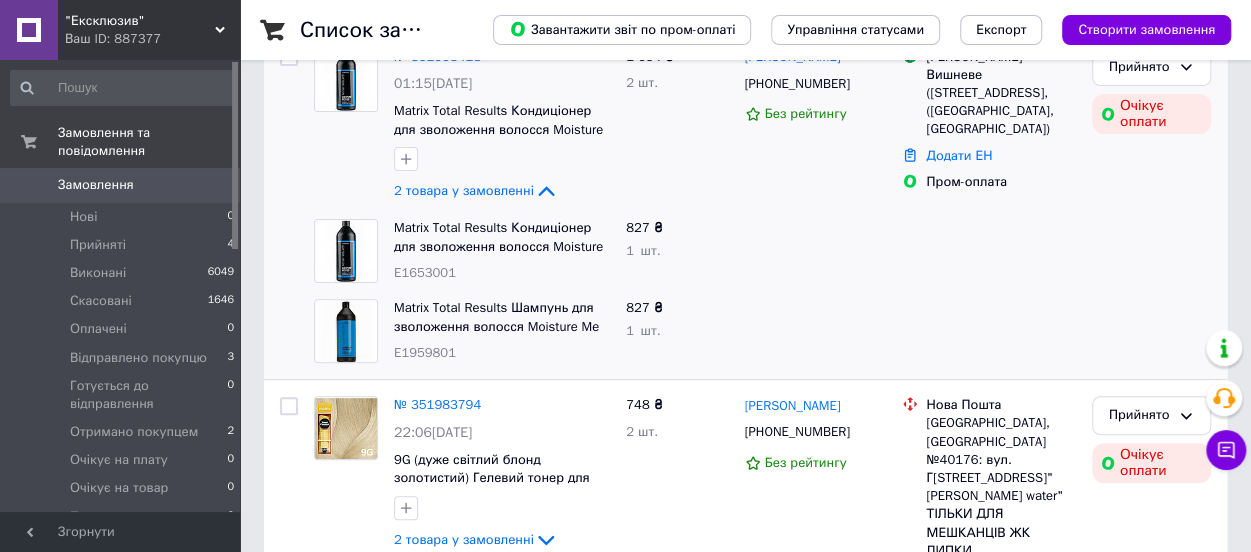 scroll, scrollTop: 100, scrollLeft: 0, axis: vertical 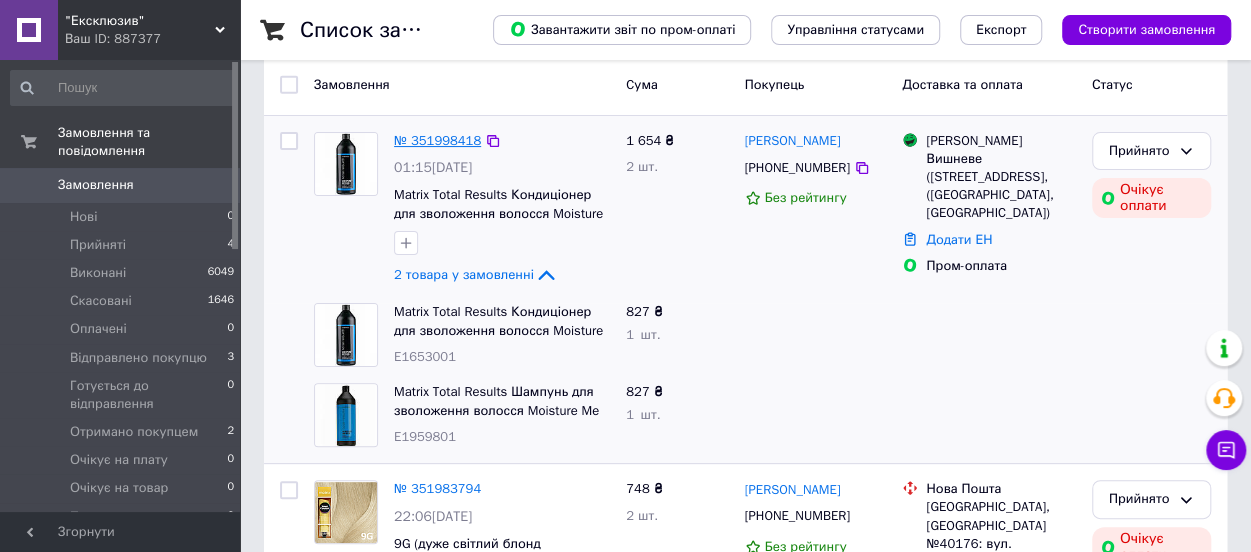 click on "№ 351998418" at bounding box center [437, 140] 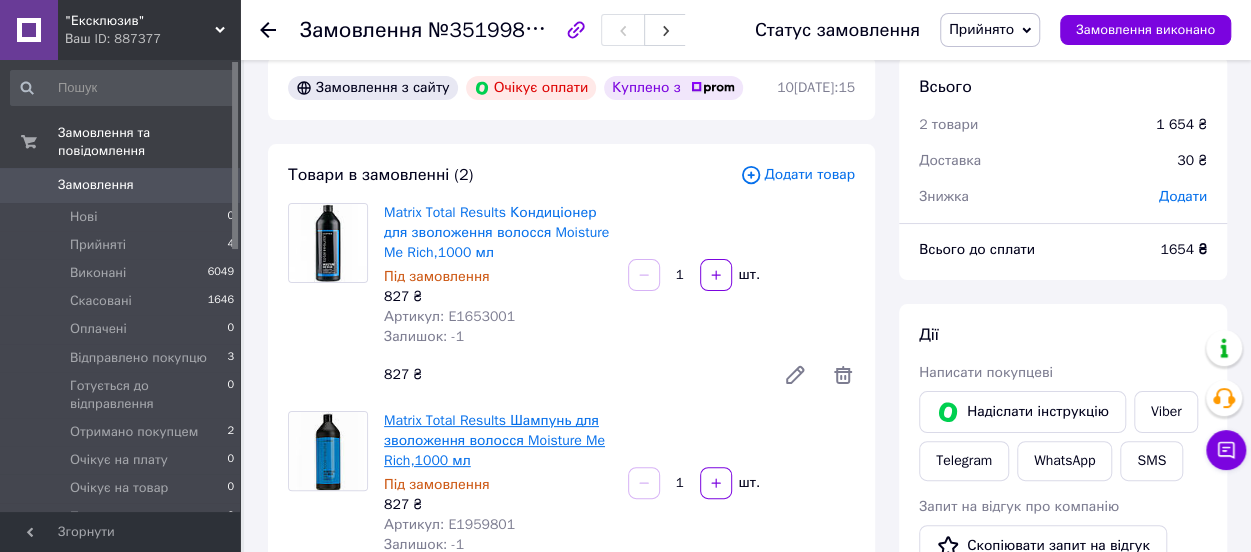 scroll, scrollTop: 0, scrollLeft: 0, axis: both 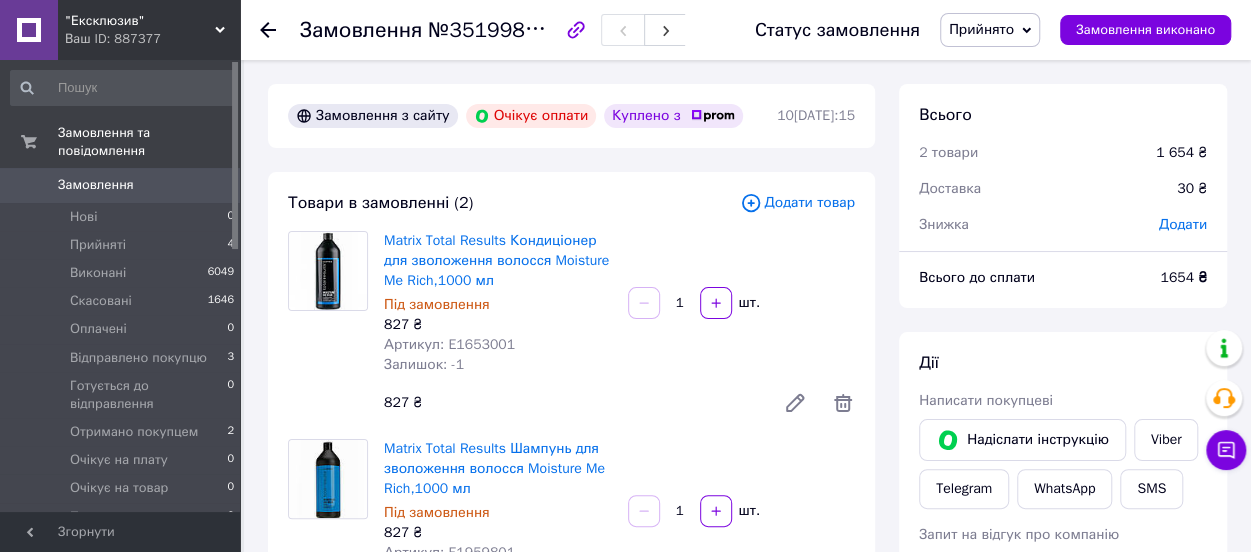click 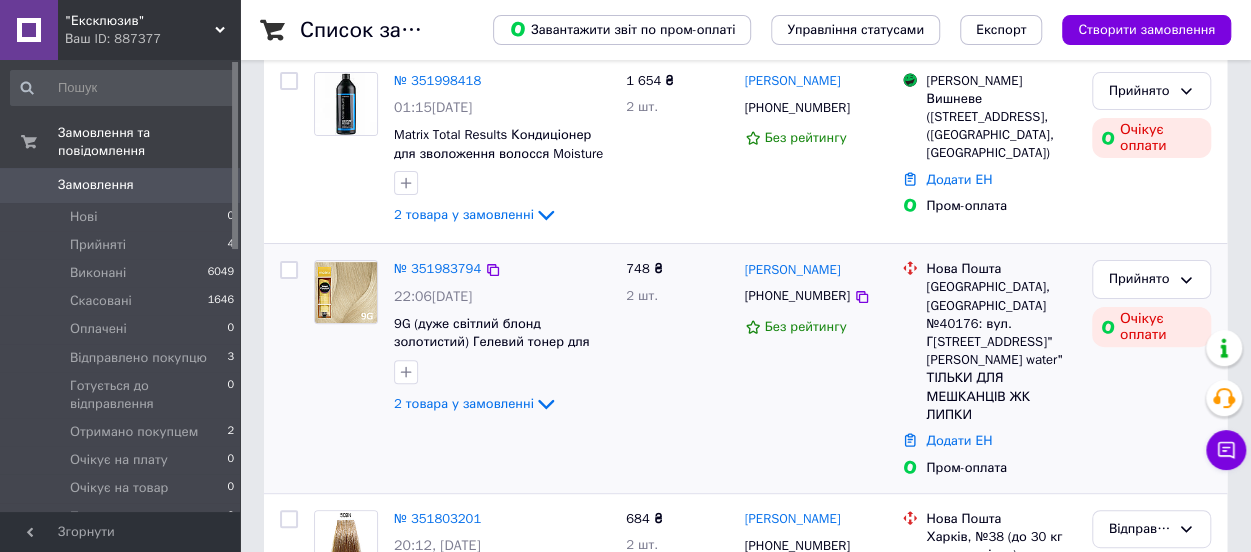 scroll, scrollTop: 200, scrollLeft: 0, axis: vertical 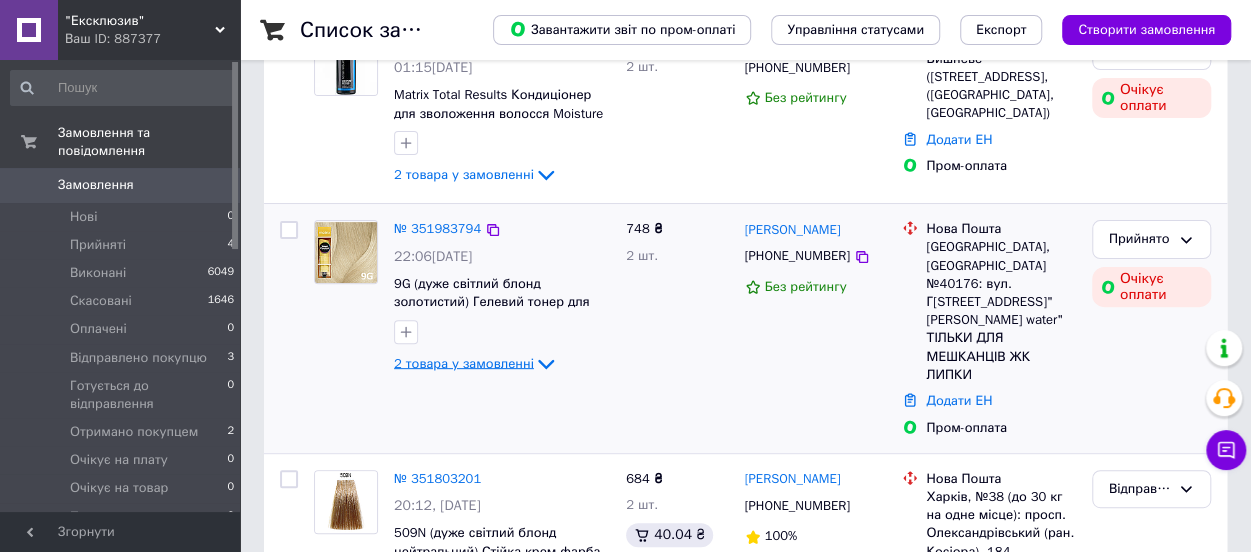 click on "2 товара у замовленні" at bounding box center [464, 363] 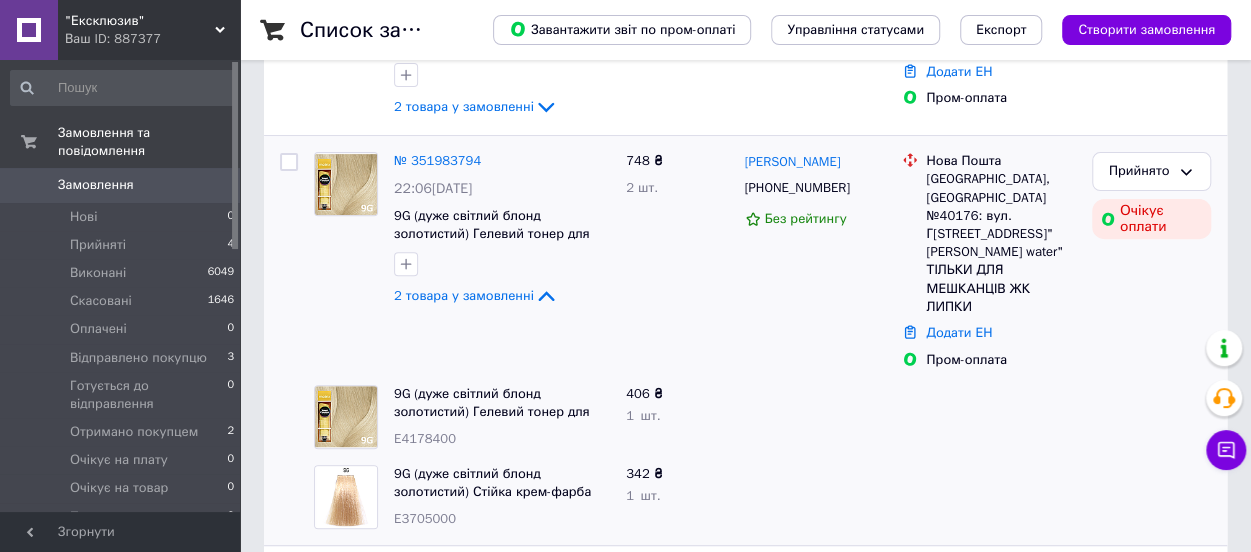 scroll, scrollTop: 300, scrollLeft: 0, axis: vertical 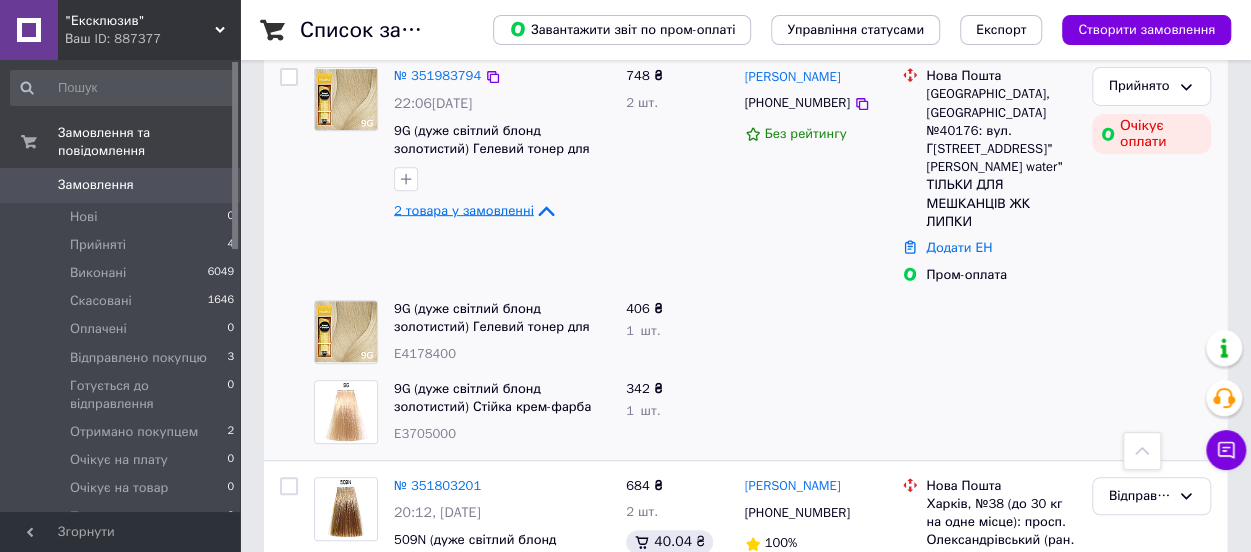 click on "2 товара у замовленні" at bounding box center (464, 210) 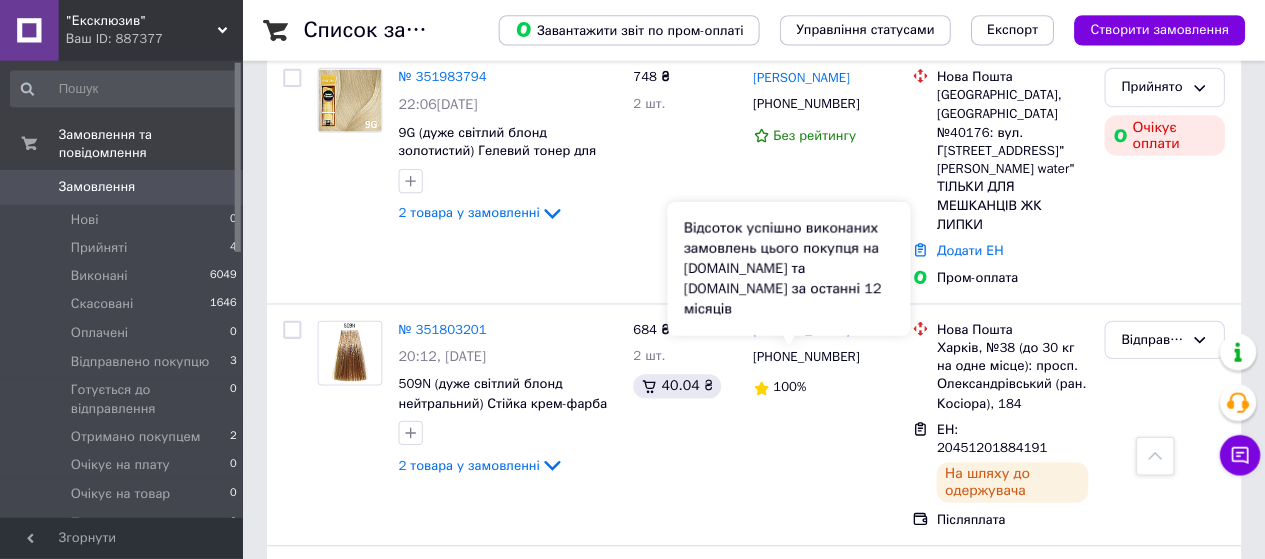 scroll, scrollTop: 0, scrollLeft: 0, axis: both 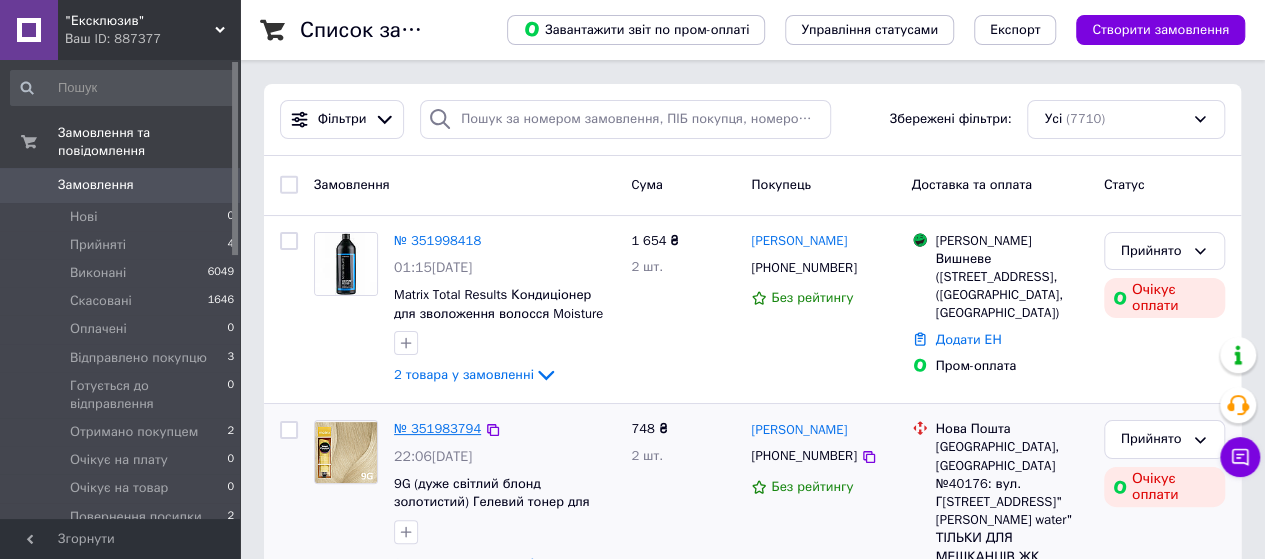 click on "№ 351983794" at bounding box center (437, 428) 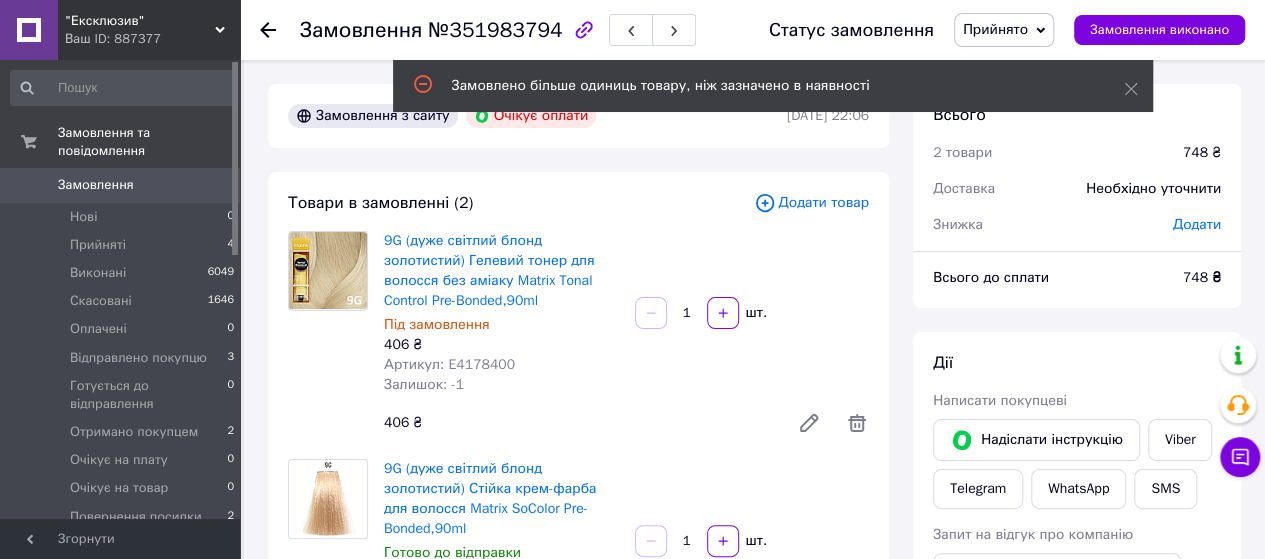 click 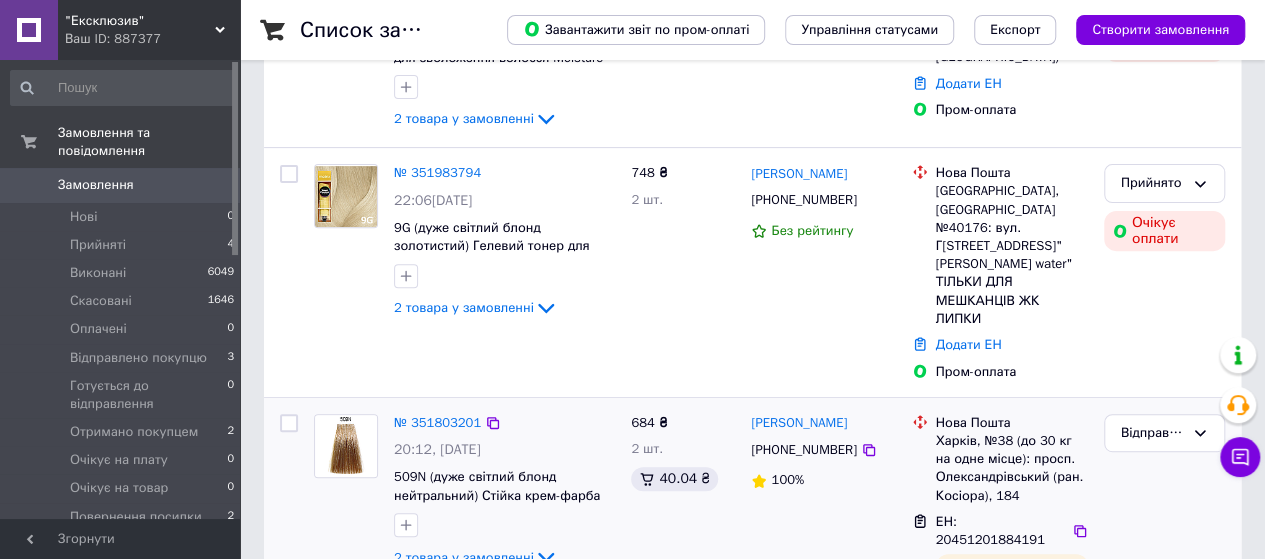 scroll, scrollTop: 300, scrollLeft: 0, axis: vertical 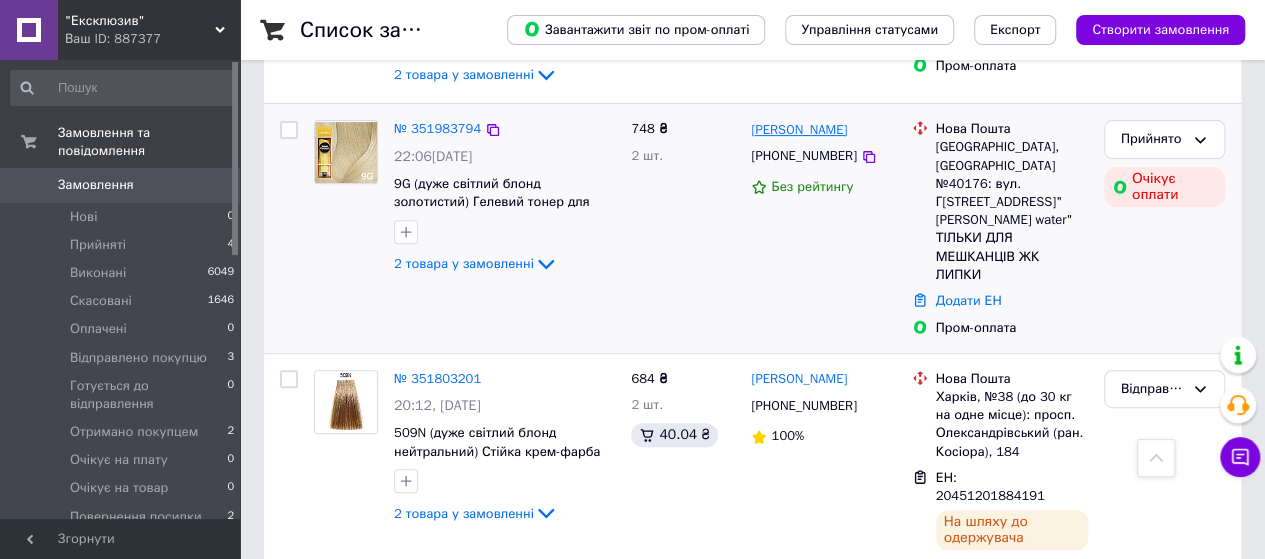 click on "[PERSON_NAME]" at bounding box center [799, 130] 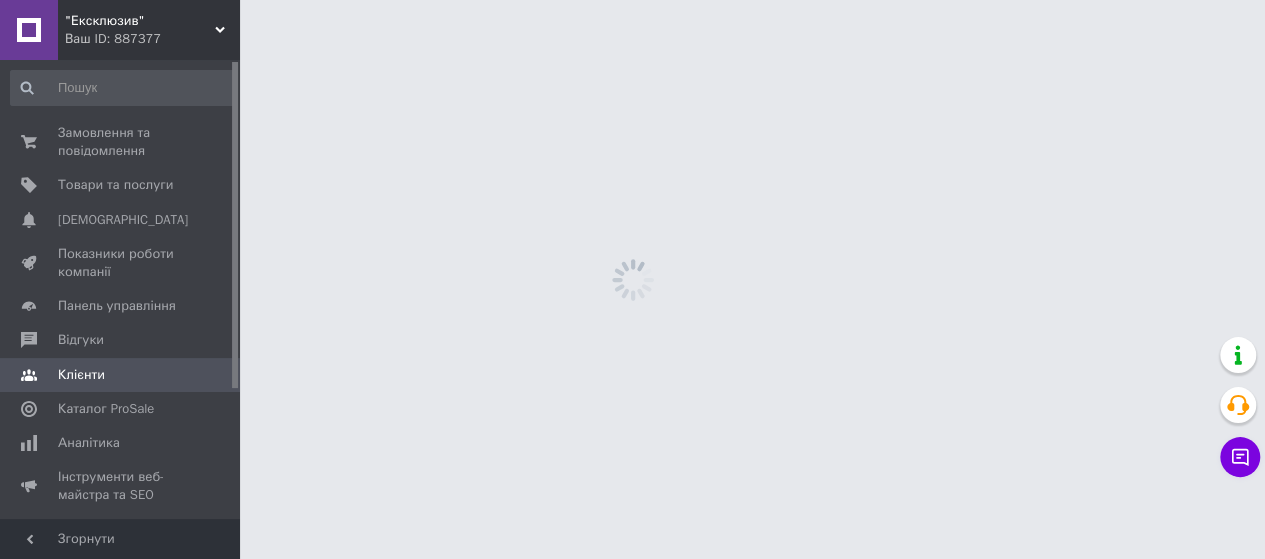 scroll, scrollTop: 0, scrollLeft: 0, axis: both 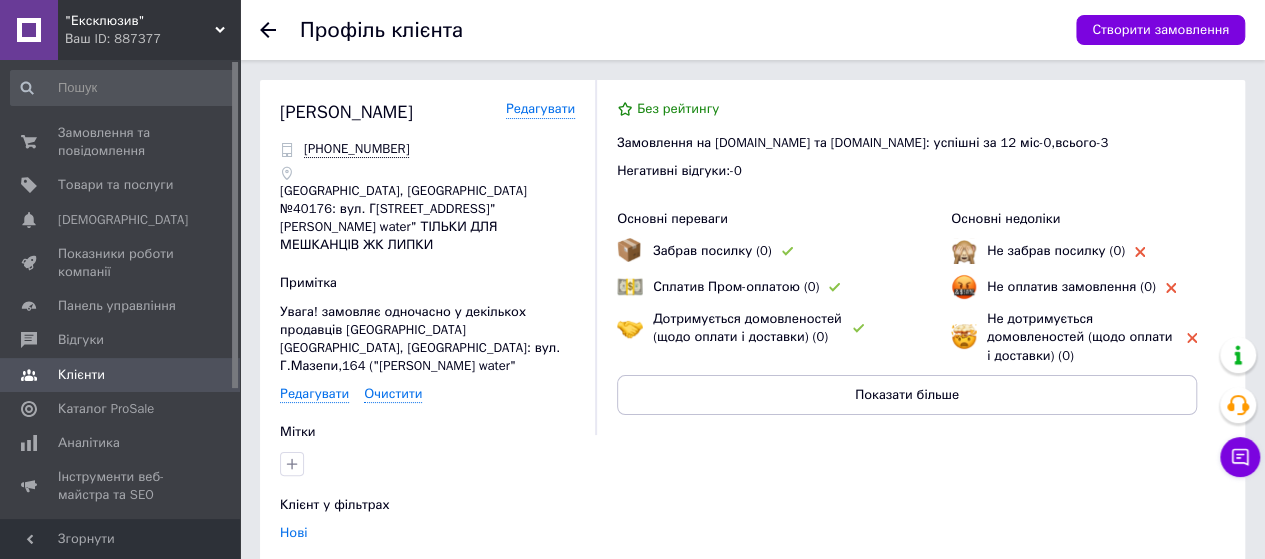 click on "Увага! замовляє одночасно у декількох продавців
[GEOGRAPHIC_DATA]
[GEOGRAPHIC_DATA], [GEOGRAPHIC_DATA]: вул. Г.Мазепи,164 ("[PERSON_NAME] water"" at bounding box center (427, 339) 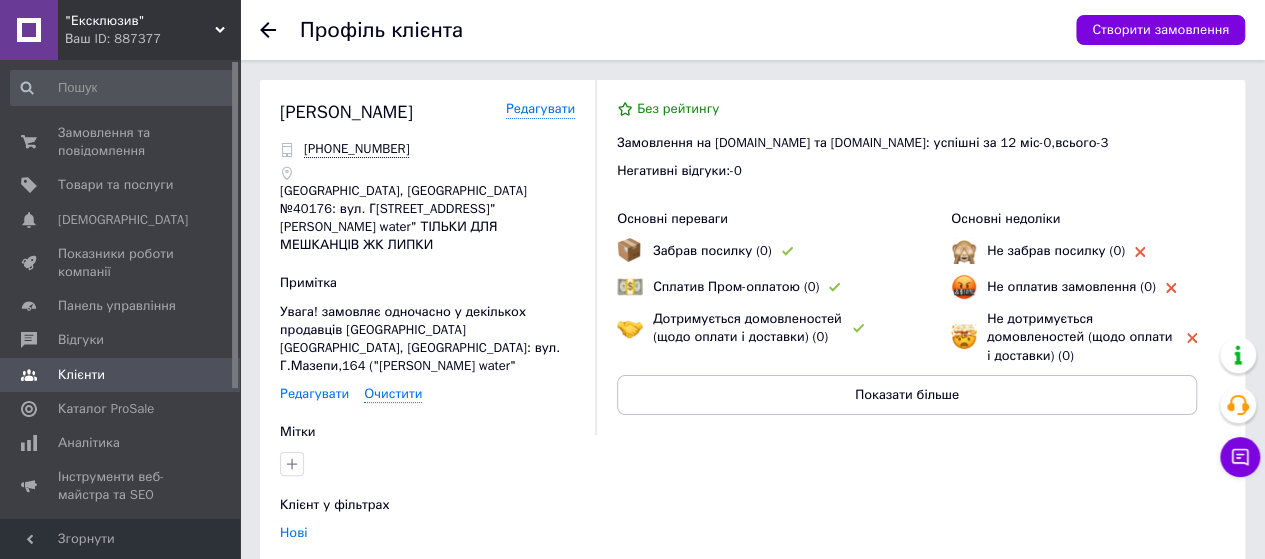 click on "Редагувати" at bounding box center (314, 394) 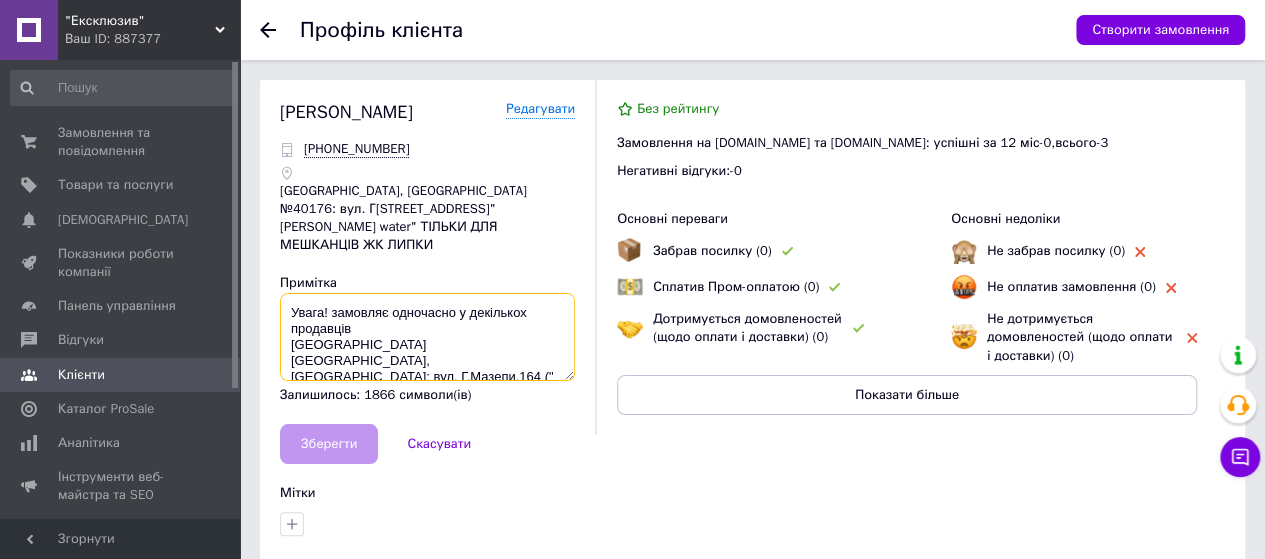 click on "Увага! замовляє одночасно у декількох продавців
[GEOGRAPHIC_DATA]
[GEOGRAPHIC_DATA], [GEOGRAPHIC_DATA]: вул. Г.Мазепи,164 ("[PERSON_NAME] water"" at bounding box center (427, 337) 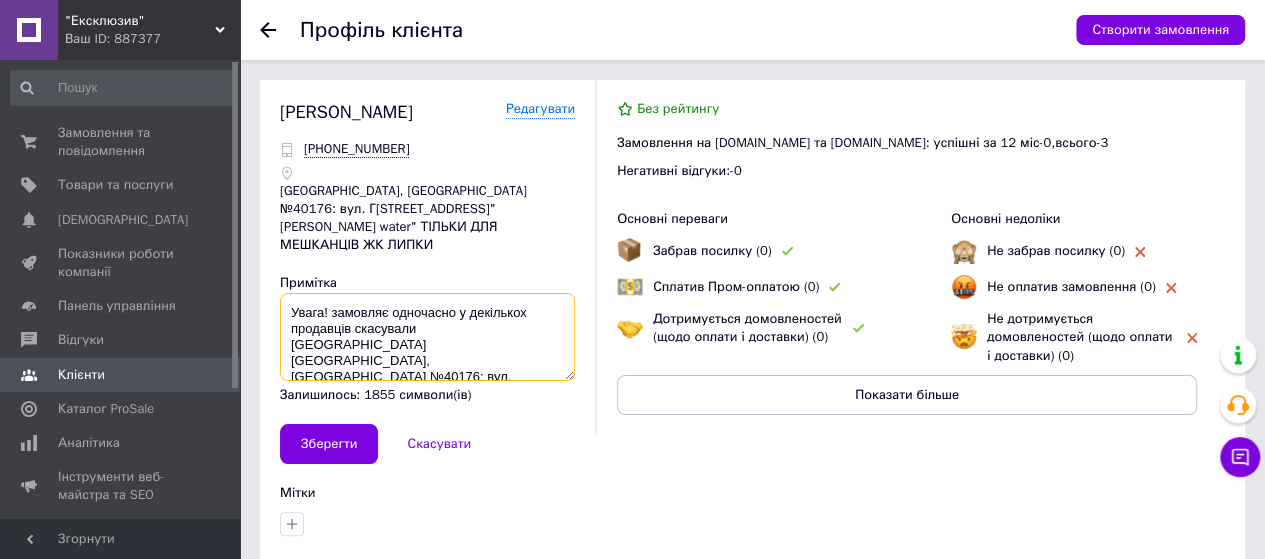click on "Увага! замовляє одночасно у декількох продавців скасували
[GEOGRAPHIC_DATA]
[GEOGRAPHIC_DATA], [GEOGRAPHIC_DATA] №40176: вул. Г.Мазепи,164 ("[PERSON_NAME] water"" at bounding box center (427, 337) 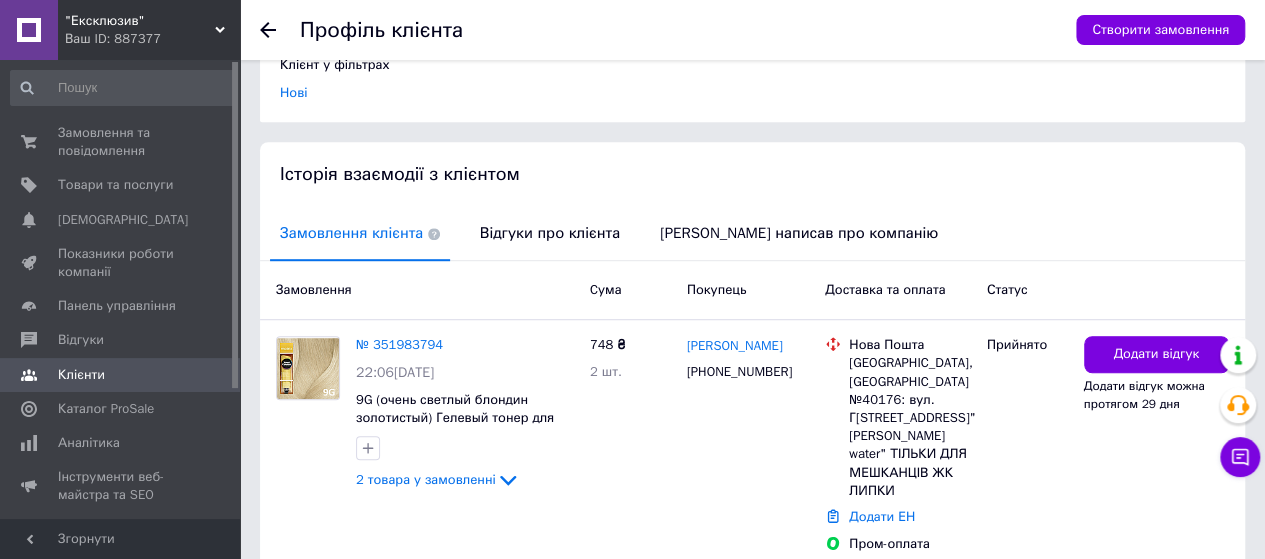 scroll, scrollTop: 0, scrollLeft: 0, axis: both 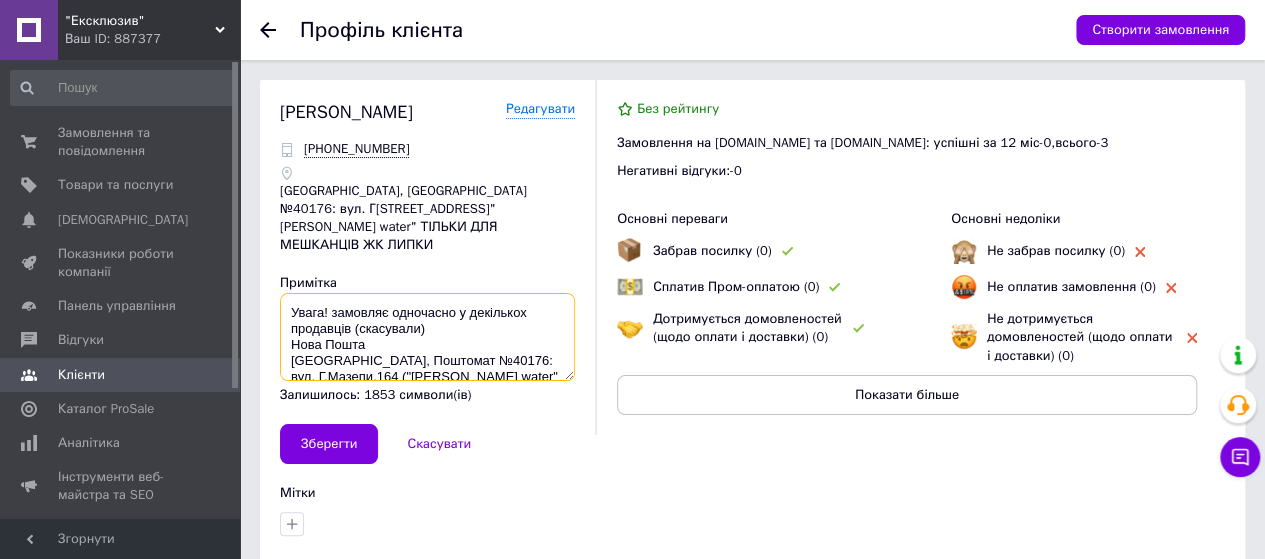 click on "Увага! замовляє одночасно у декількох продавців (скасували)
Нова Пошта
[GEOGRAPHIC_DATA], Поштомат №40176: вул. Г.Мазепи,164 ("[PERSON_NAME] water"" at bounding box center [427, 337] 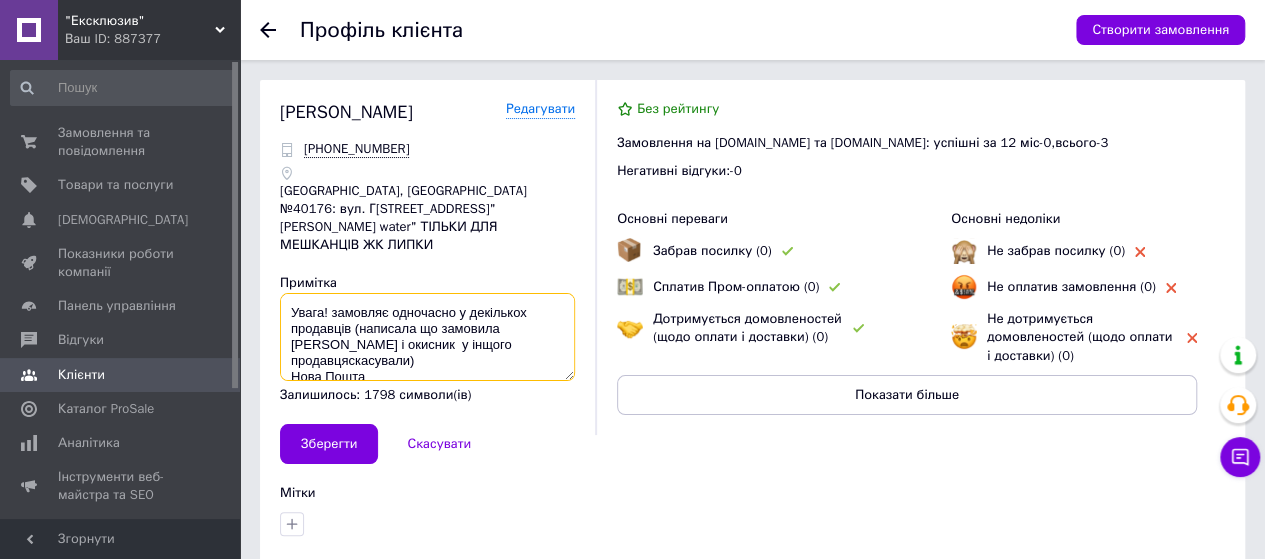 click on "Увага! замовляє одночасно у декількох продавців (написала що замовила [PERSON_NAME] і окисник  у інщого продавцяскасували)
Нова Пошта
[GEOGRAPHIC_DATA], Поштомат №40176: вул. Г.Мазепи,164 ("[PERSON_NAME] water"" at bounding box center (427, 337) 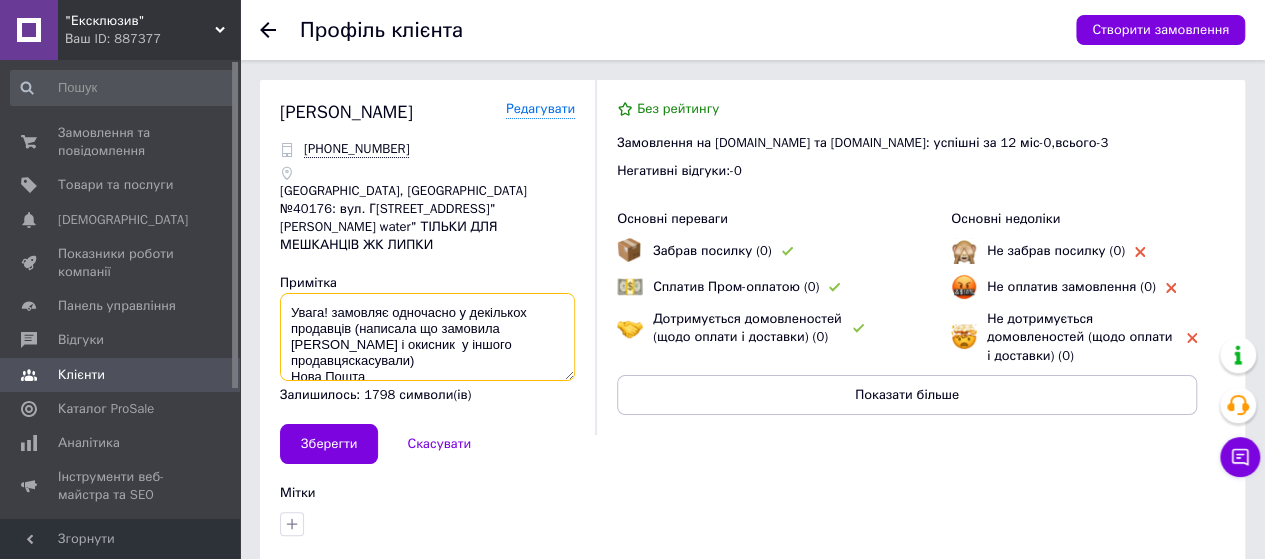 drag, startPoint x: 516, startPoint y: 328, endPoint x: 455, endPoint y: 327, distance: 61.008198 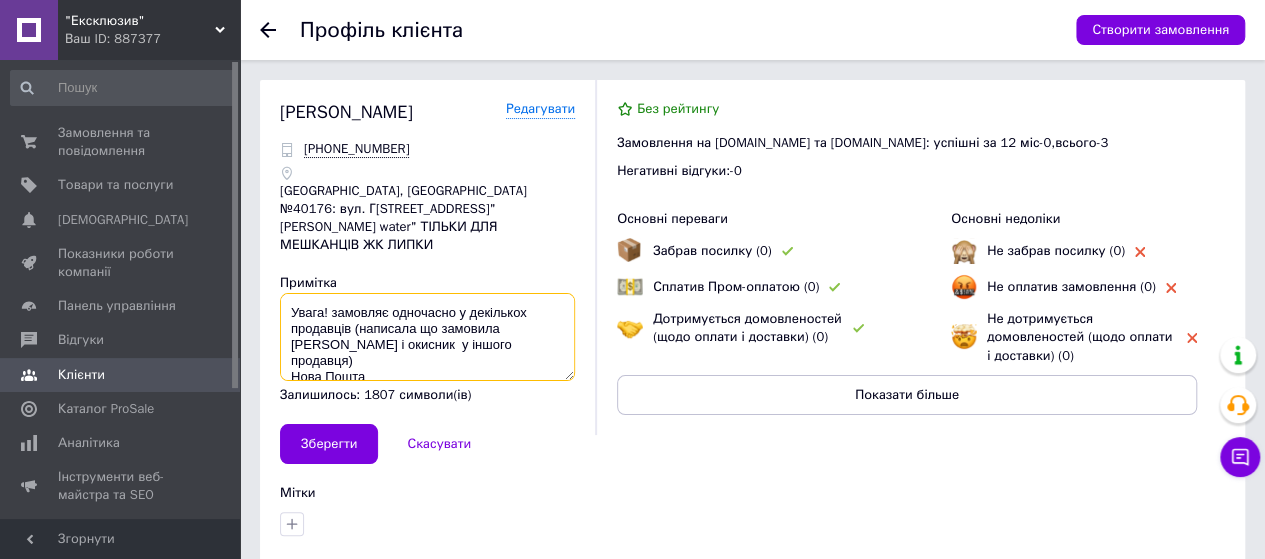 click on "Увага! замовляє одночасно у декількох продавців (написала що замовила [PERSON_NAME] і окисник  у іншого продавця)
Нова Пошта
[GEOGRAPHIC_DATA], Поштомат №40176: вул. Г.Мазепи,164 ("[PERSON_NAME] water"" at bounding box center [427, 337] 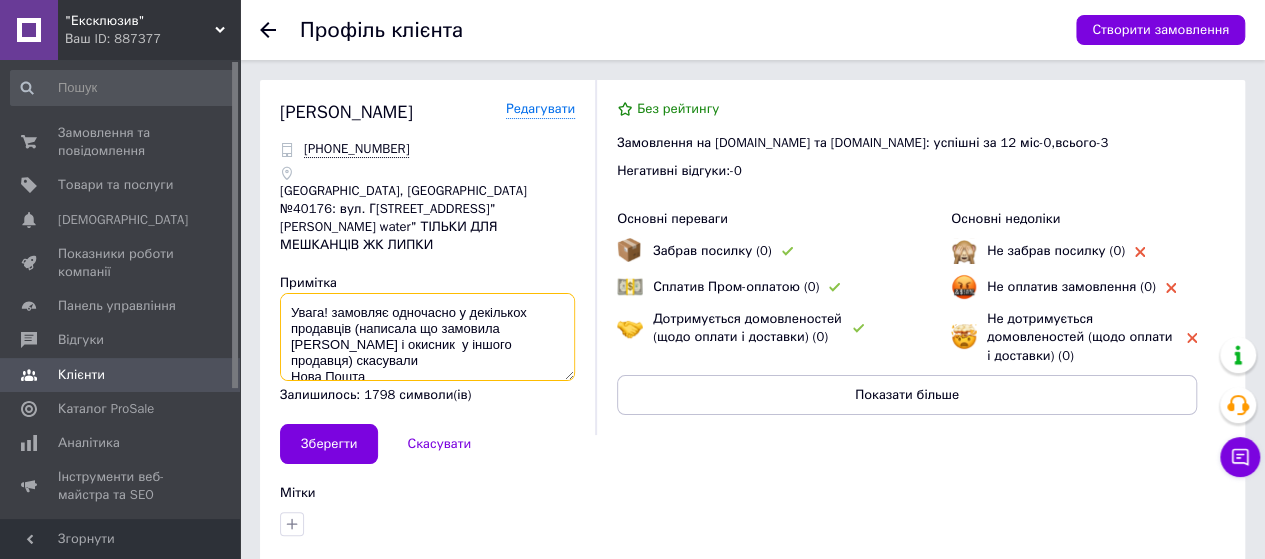 click on "Увага! замовляє одночасно у декількох продавців (написала що замовила [PERSON_NAME] і окисник  у іншого продавця) скасували
Нова Пошта
[GEOGRAPHIC_DATA], Поштомат №40176: вул. Г.Мазепи,164 ("[PERSON_NAME] water"" at bounding box center (427, 337) 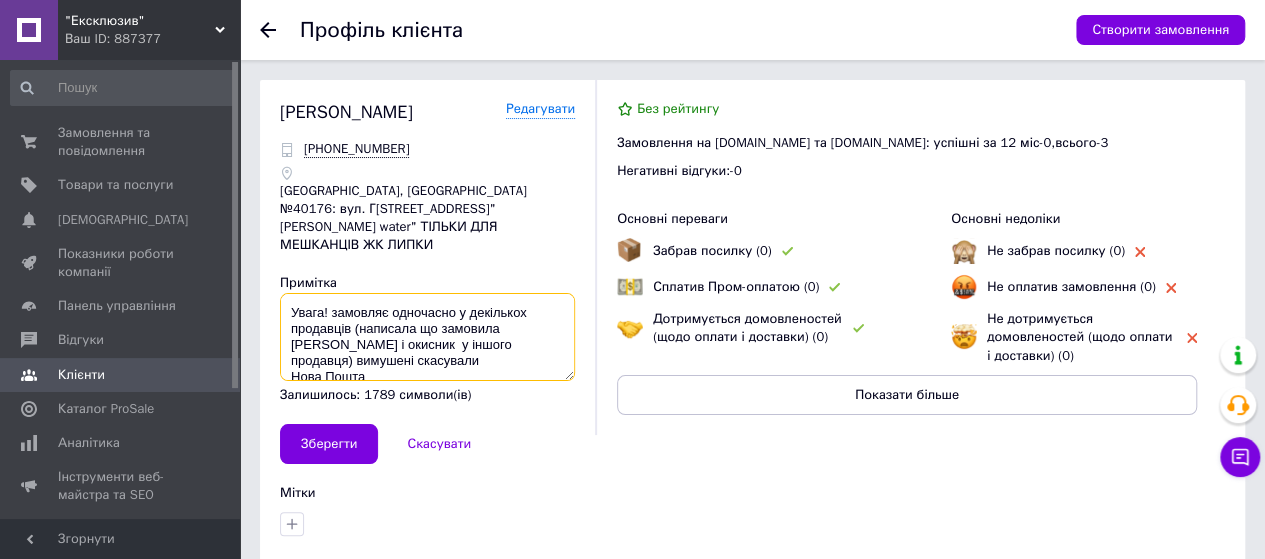 click on "Увага! замовляє одночасно у декількох продавців (написала що замовила [PERSON_NAME] і окисник  у іншого продавця) вимушені скасували
Нова Пошта
[GEOGRAPHIC_DATA], Поштомат №40176: вул. Г.Мазепи,164 ("[PERSON_NAME] water"" at bounding box center [427, 337] 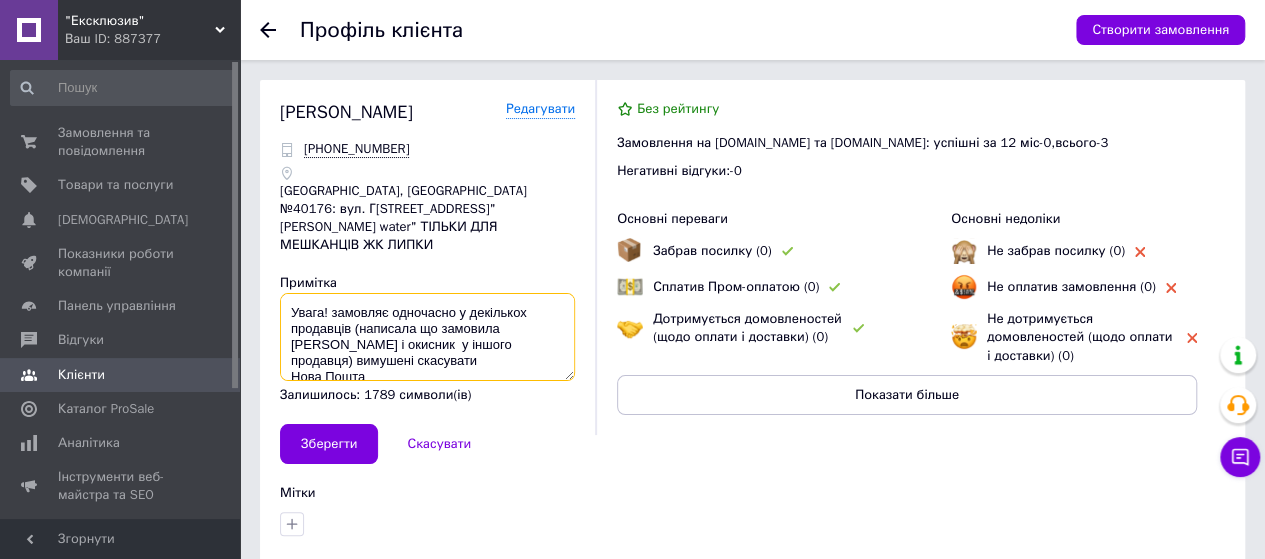 click on "Увага! замовляє одночасно у декількох продавців (написала що замовила [PERSON_NAME] і окисник  у іншого продавця) вимушені скасувати
Нова Пошта
[GEOGRAPHIC_DATA], Поштомат №40176: вул. Г.Мазепи,164 ("[PERSON_NAME] water"" at bounding box center (427, 337) 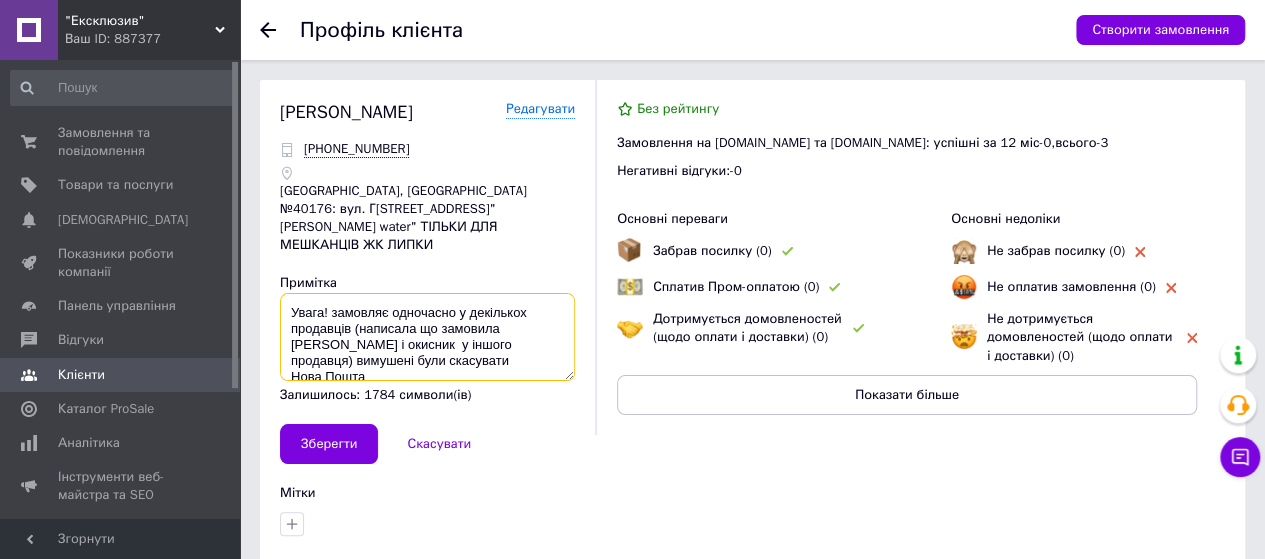 click on "Увага! замовляє одночасно у декількох продавців (написала що замовила [PERSON_NAME] і окисник  у іншого продавця) вимушені були скасувати
Нова Пошта
[GEOGRAPHIC_DATA], Поштомат №40176: вул. Г.Мазепи,164 ("[PERSON_NAME] water"" at bounding box center [427, 337] 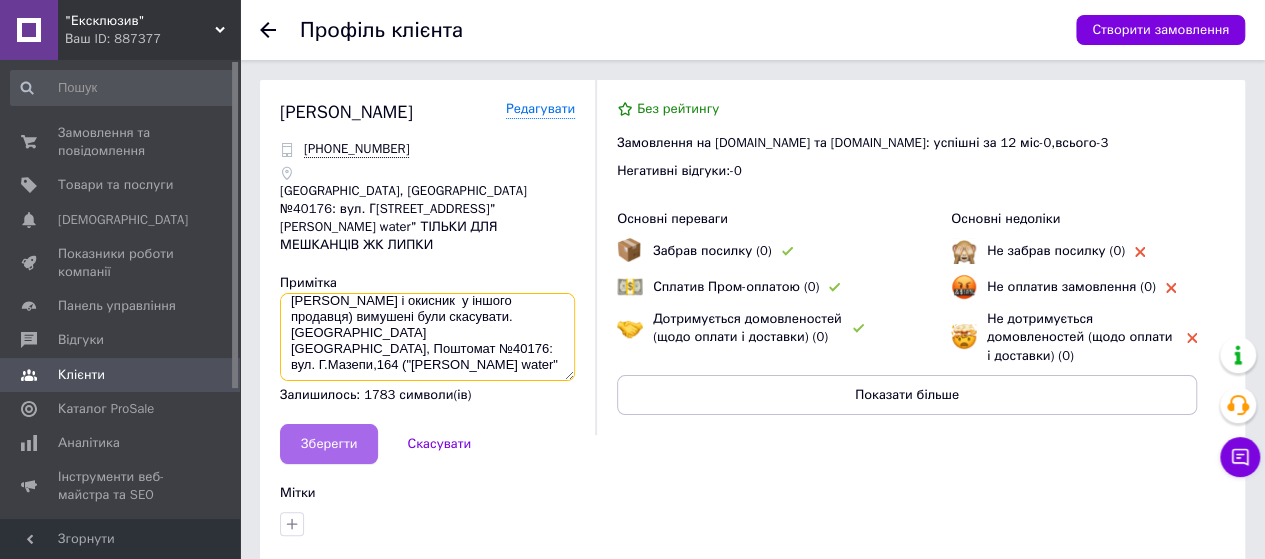 scroll, scrollTop: 48, scrollLeft: 0, axis: vertical 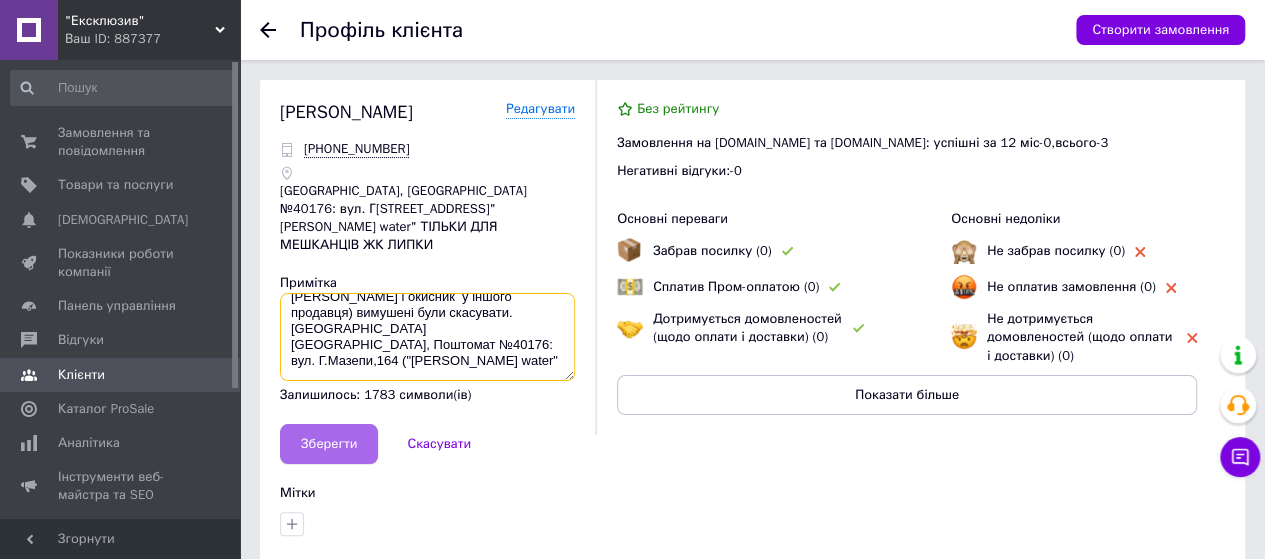 type on "Увага! замовляє одночасно у декількох продавців (написала що замовила [PERSON_NAME] і окисник  у іншого продавця) вимушені були скасувати.
[GEOGRAPHIC_DATA]
[GEOGRAPHIC_DATA], Поштомат №40176: вул. Г.Мазепи,164 ("[PERSON_NAME] water"" 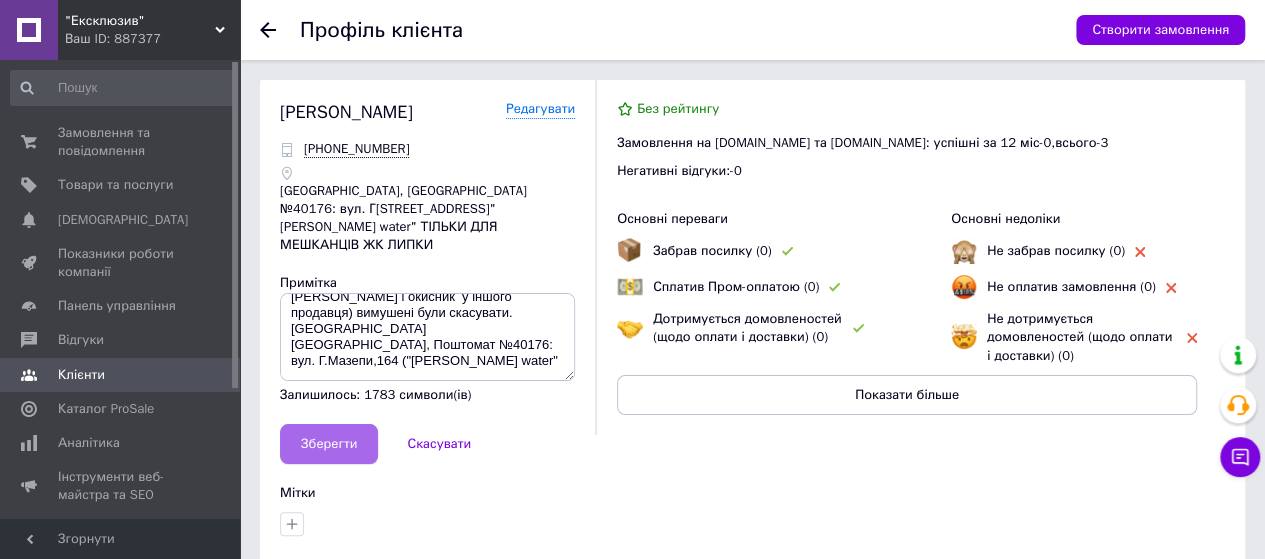 click on "Зберегти" at bounding box center (329, 444) 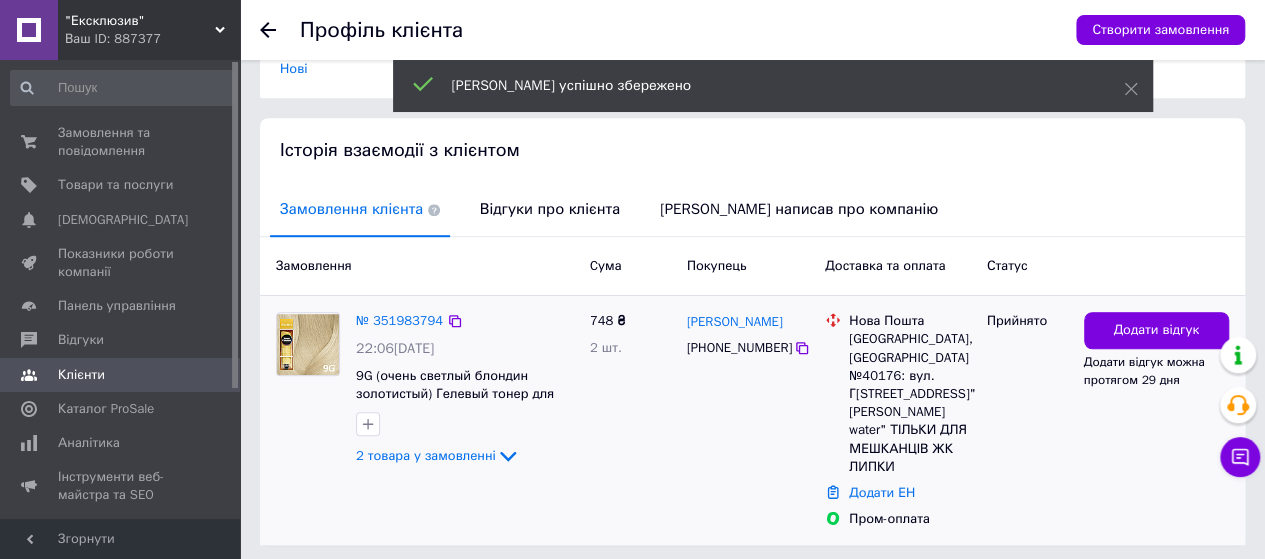 scroll, scrollTop: 0, scrollLeft: 0, axis: both 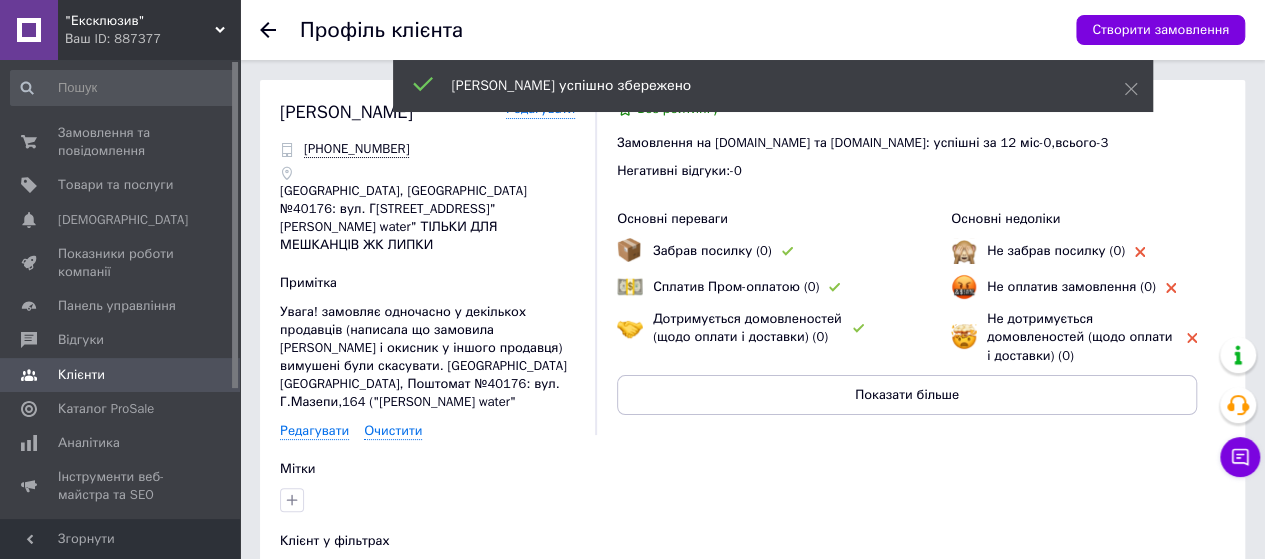 click 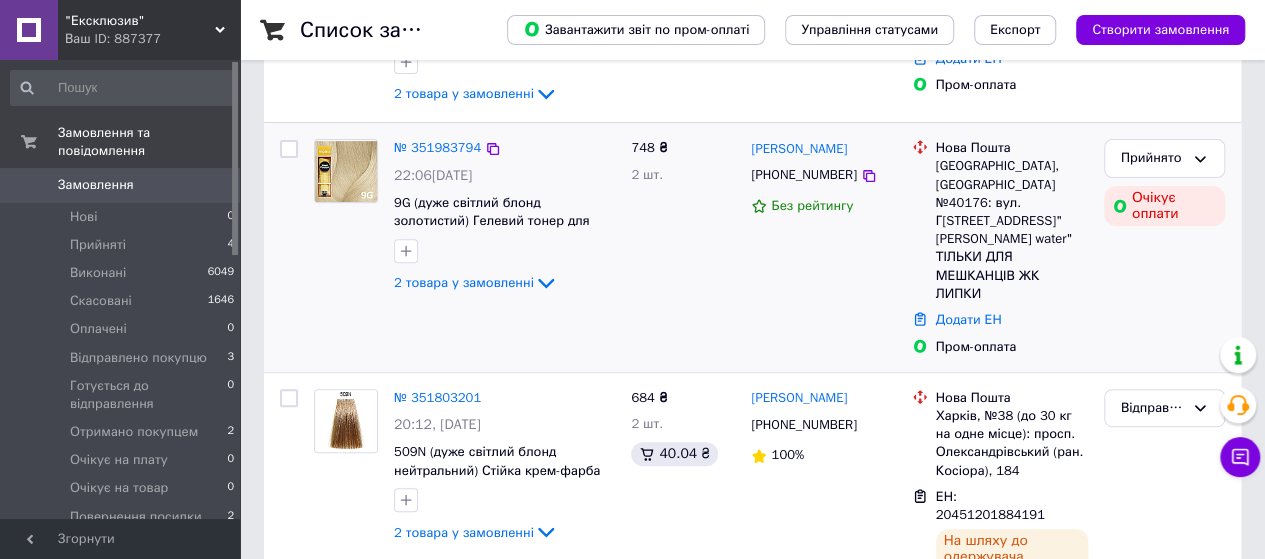 scroll, scrollTop: 300, scrollLeft: 0, axis: vertical 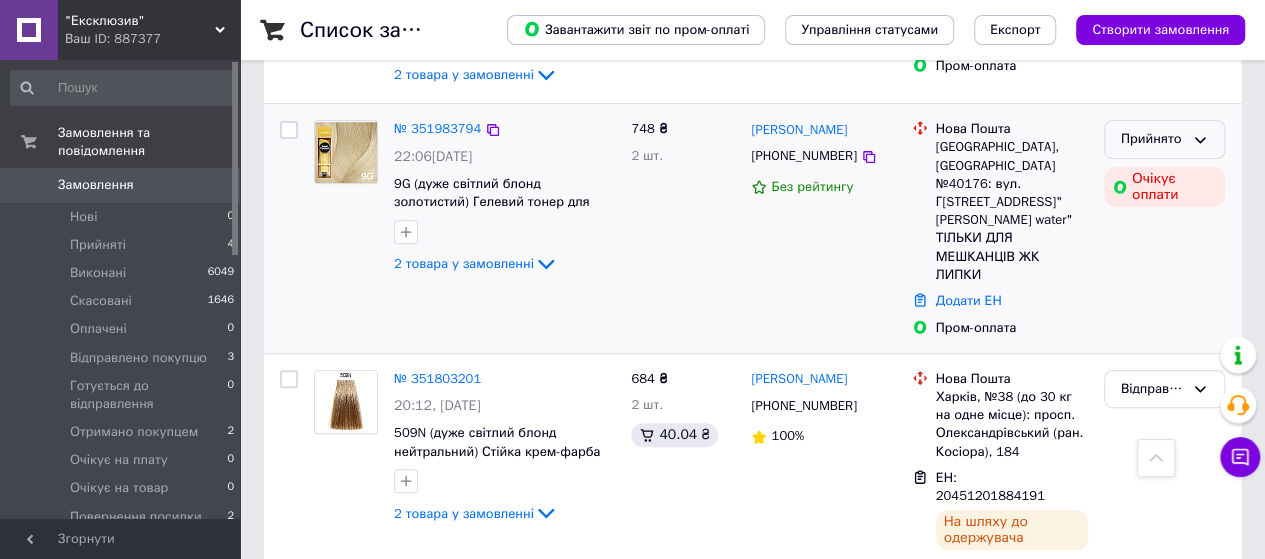 click on "Прийнято" at bounding box center [1152, 139] 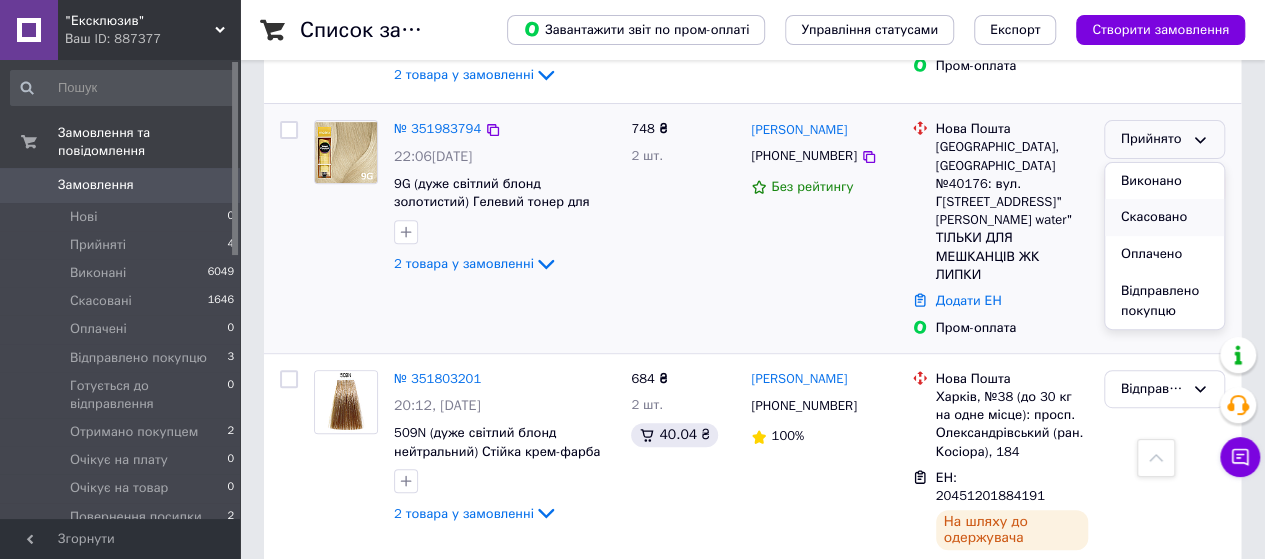 click on "Скасовано" at bounding box center (1164, 217) 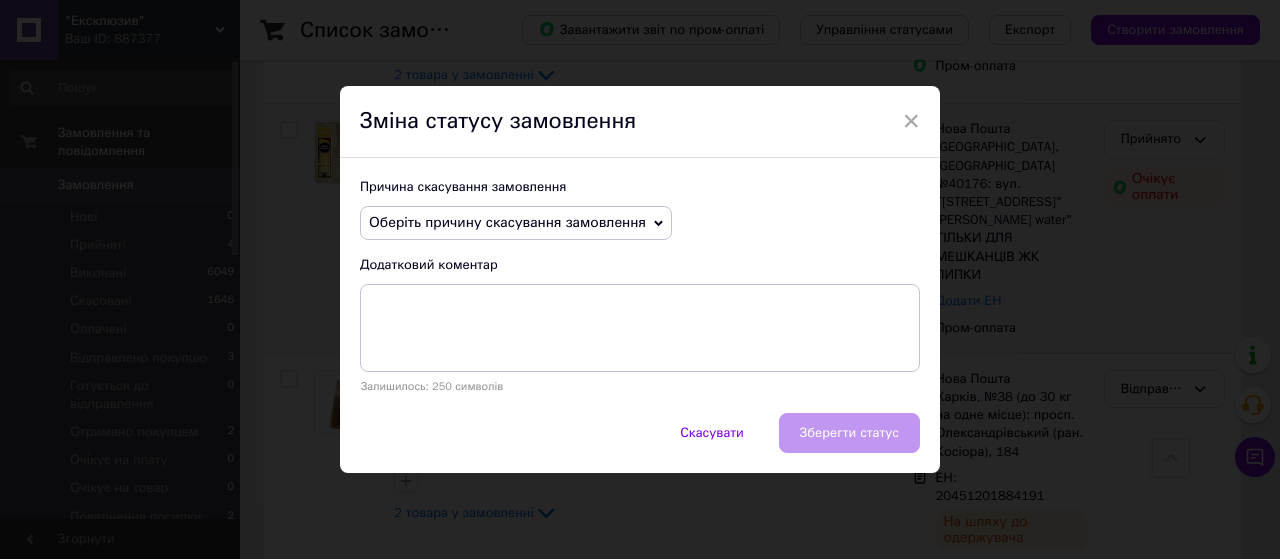 click on "Оберіть причину скасування замовлення" at bounding box center (507, 222) 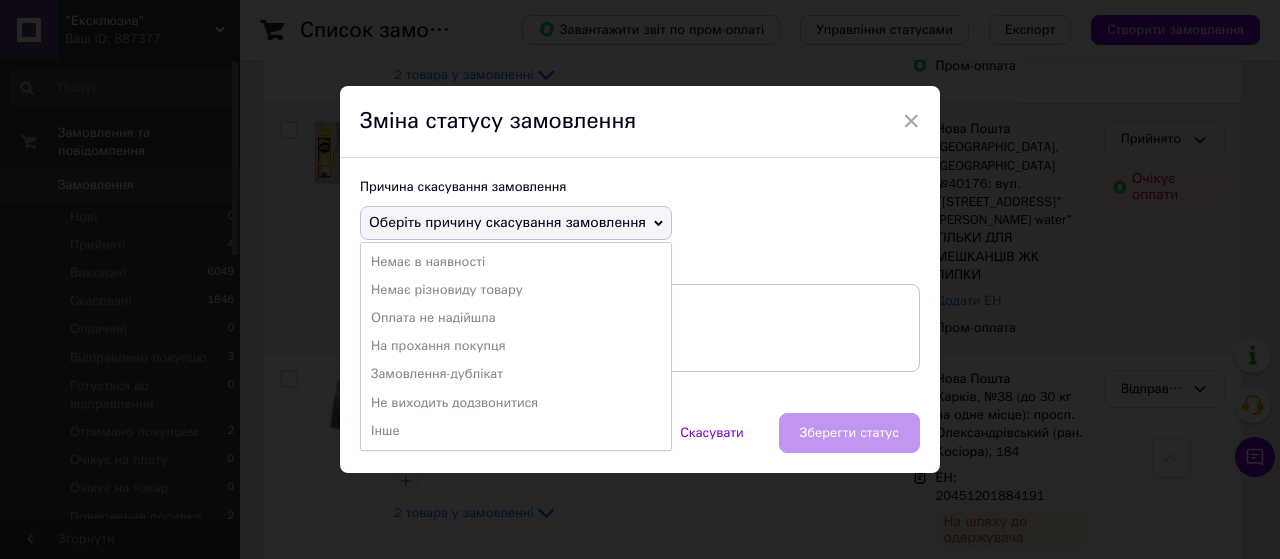 drag, startPoint x: 448, startPoint y: 344, endPoint x: 574, endPoint y: 392, distance: 134.83324 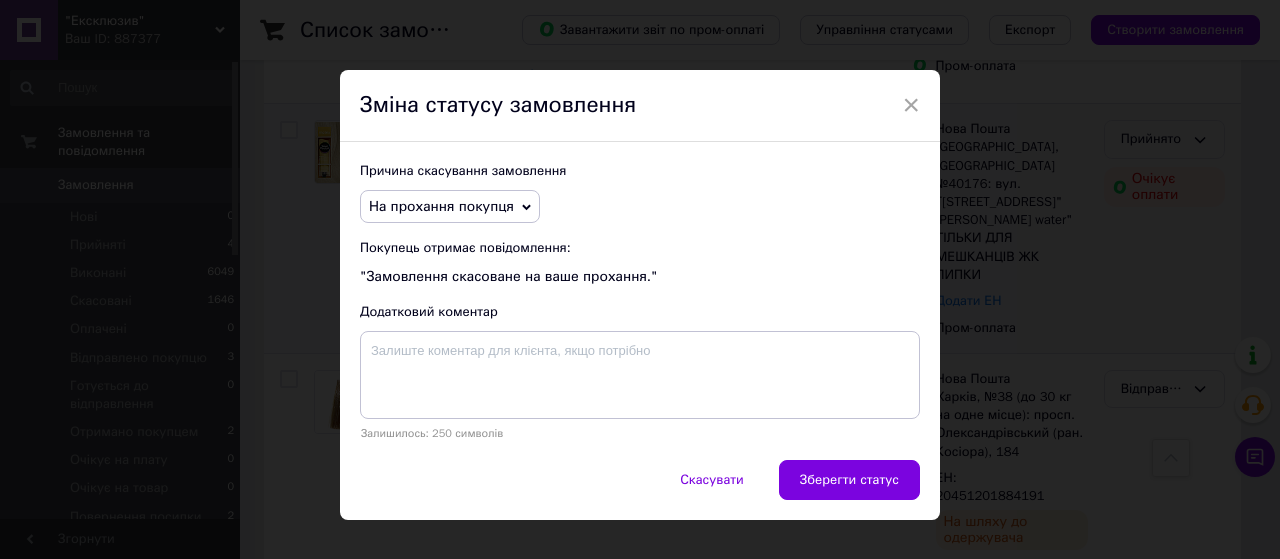click on "Зберегти статус" at bounding box center (849, 480) 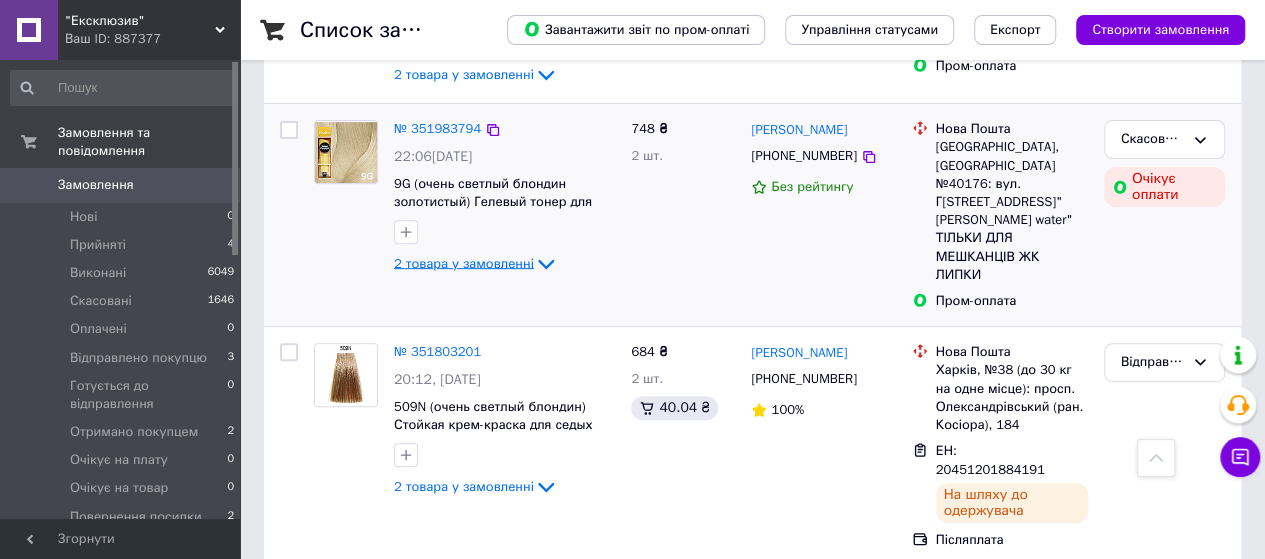 click on "2 товара у замовленні" at bounding box center (464, 263) 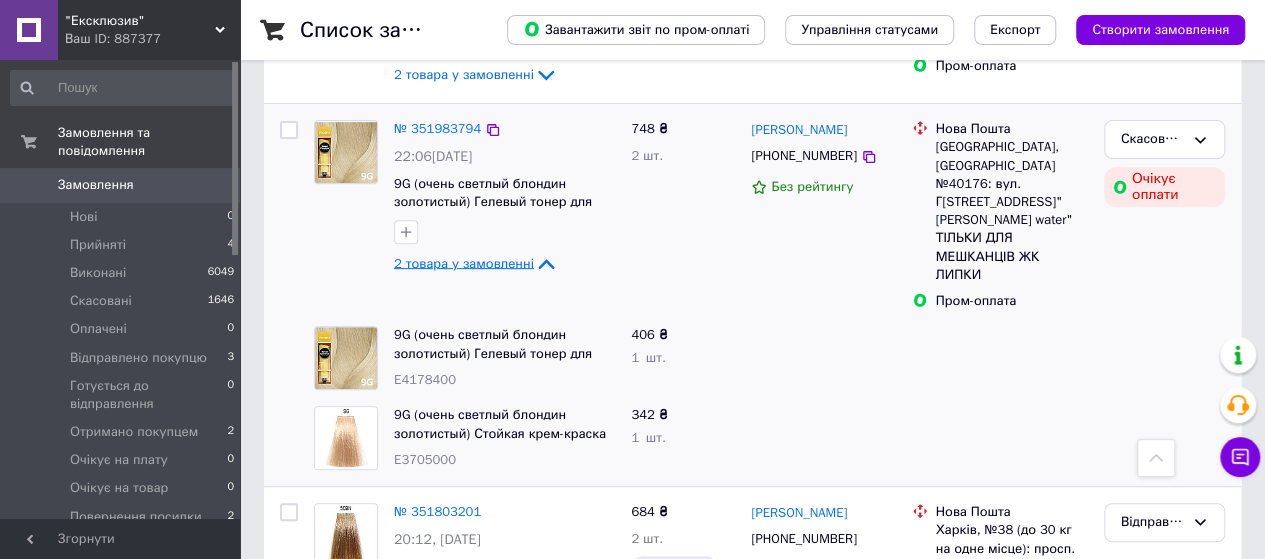 click on "2 товара у замовленні" at bounding box center [464, 263] 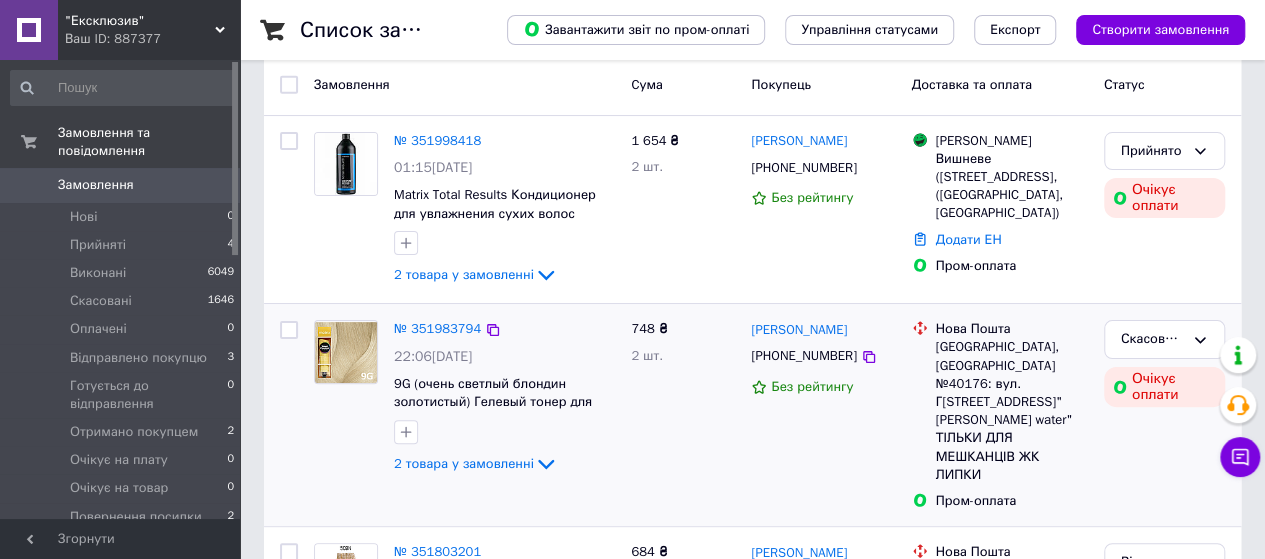 scroll, scrollTop: 0, scrollLeft: 0, axis: both 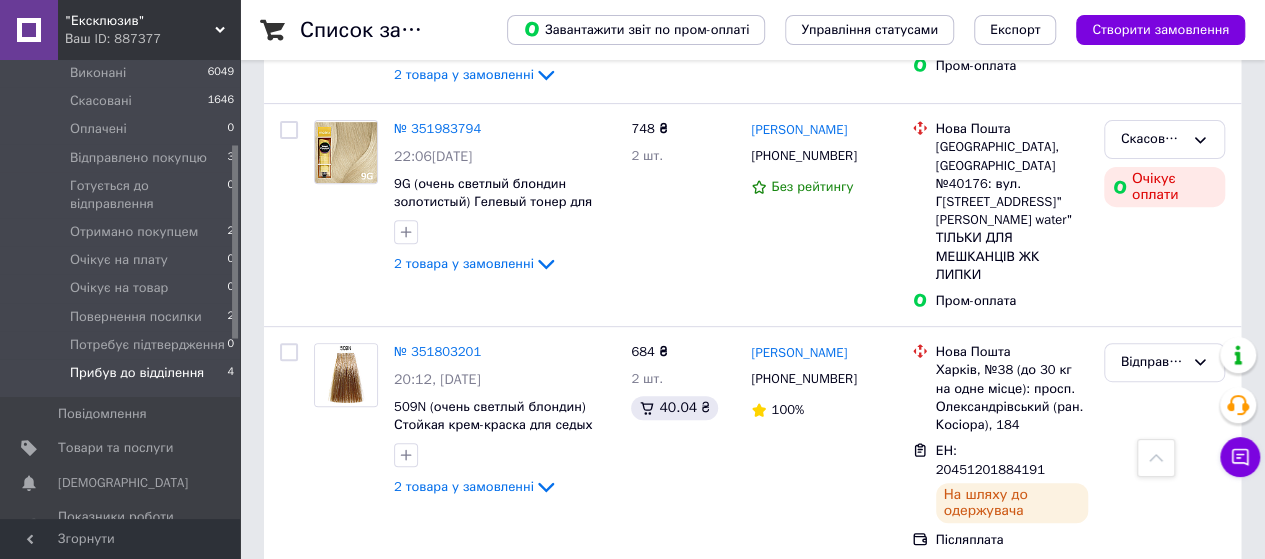 click on "Прибув до відділення" at bounding box center [137, 373] 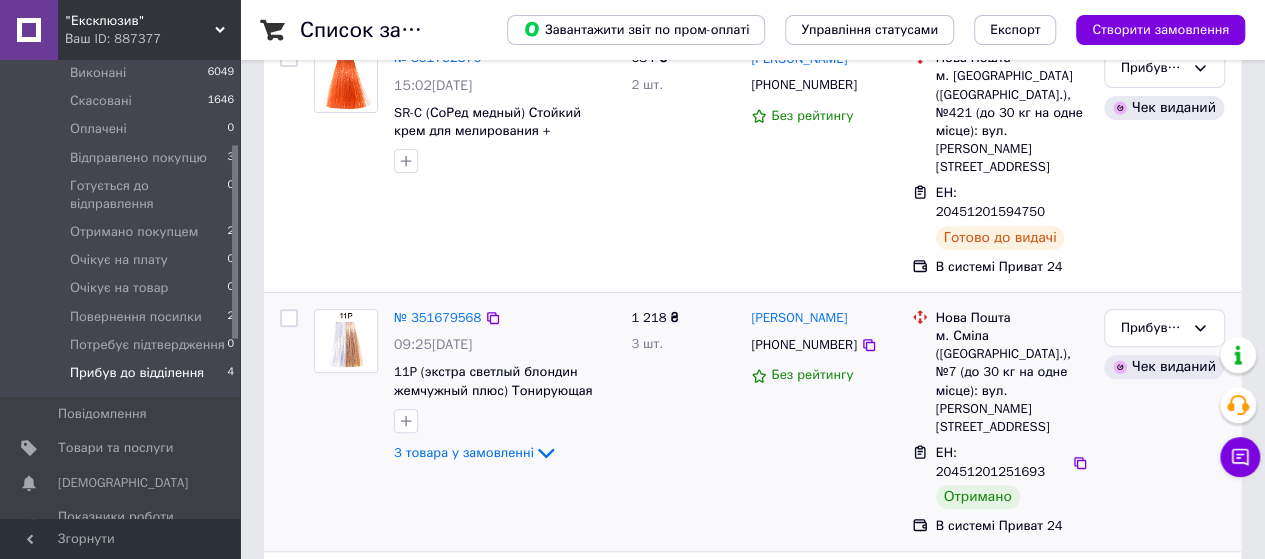 scroll, scrollTop: 300, scrollLeft: 0, axis: vertical 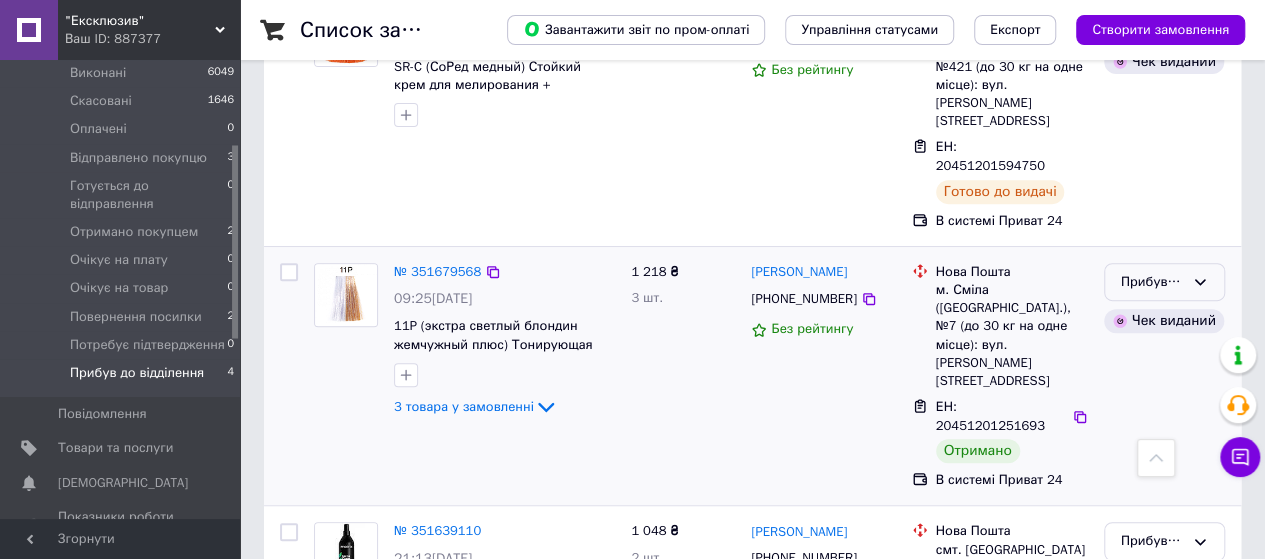 click on "Прибув до відділення" at bounding box center (1152, 282) 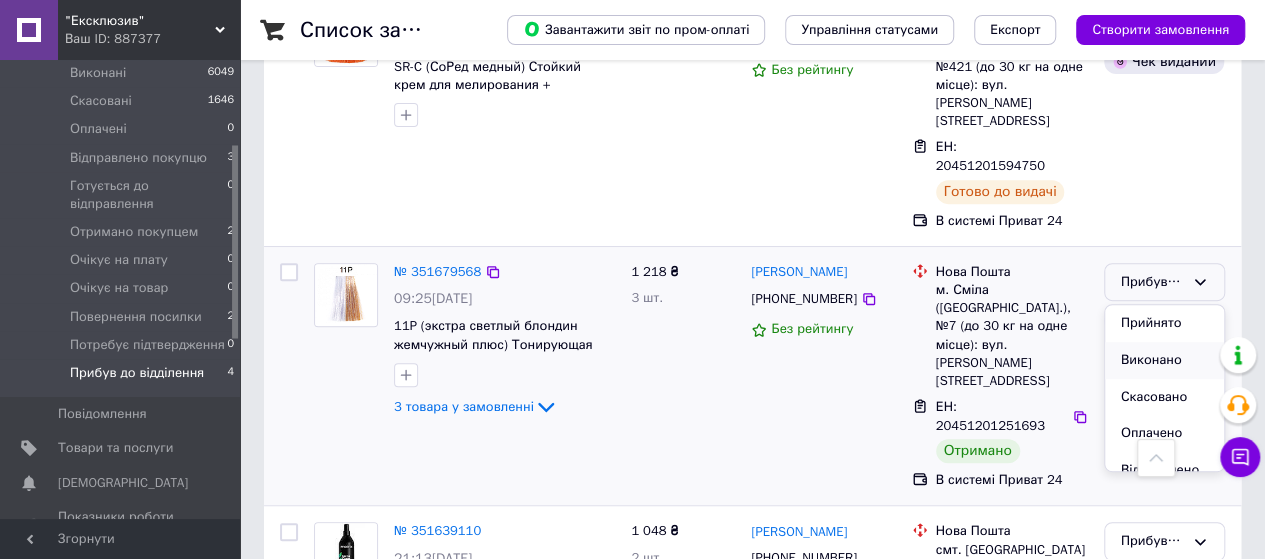 click on "Виконано" at bounding box center [1164, 360] 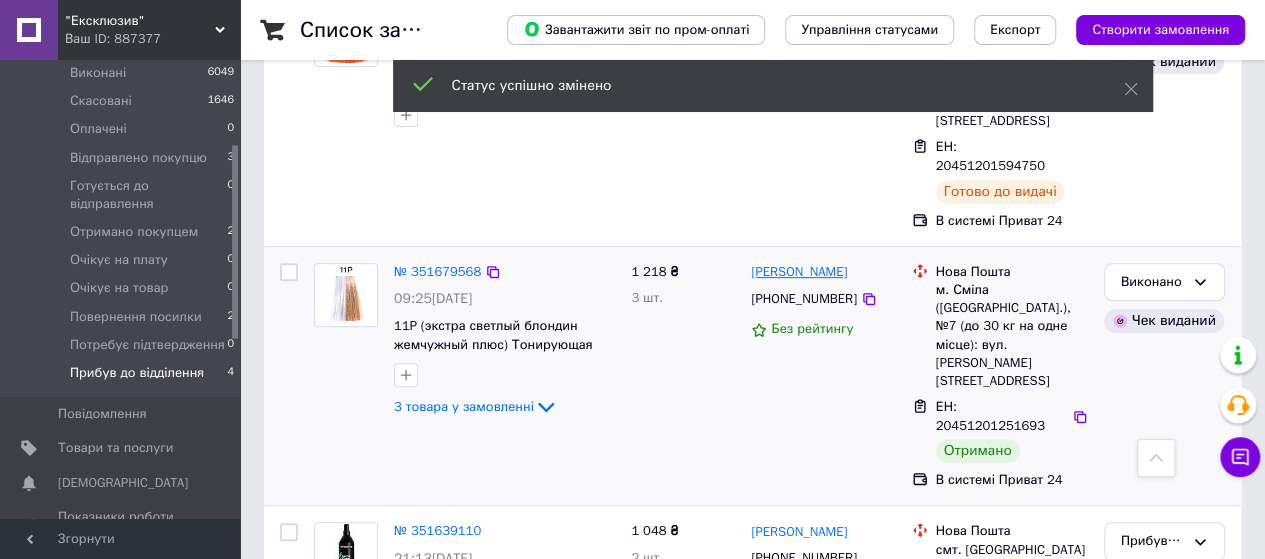 click on "[PERSON_NAME]" at bounding box center [799, 272] 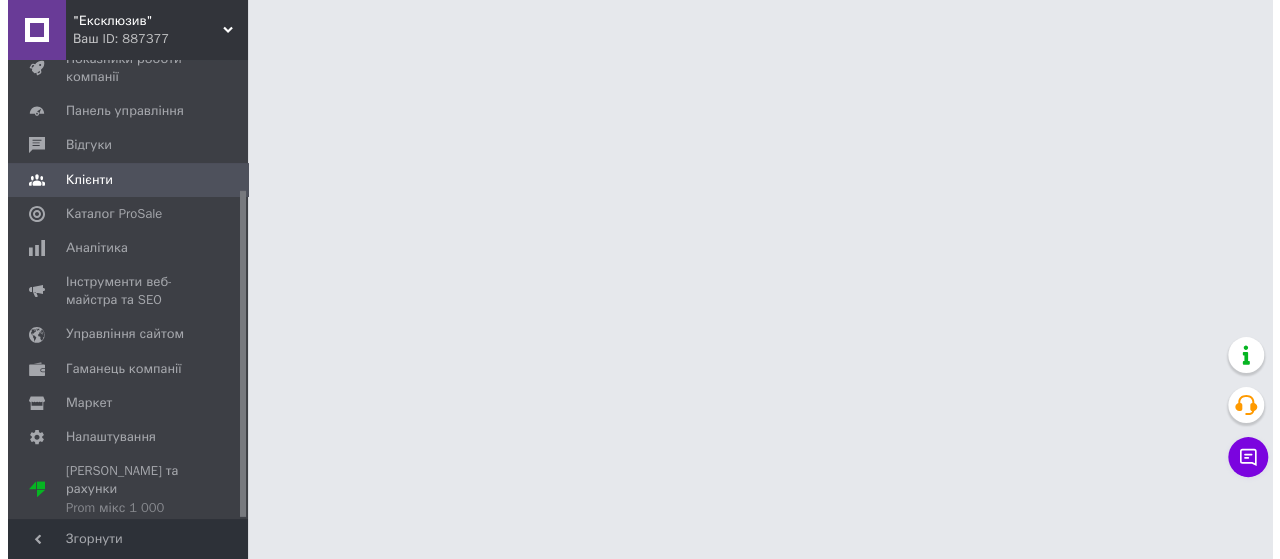 scroll, scrollTop: 0, scrollLeft: 0, axis: both 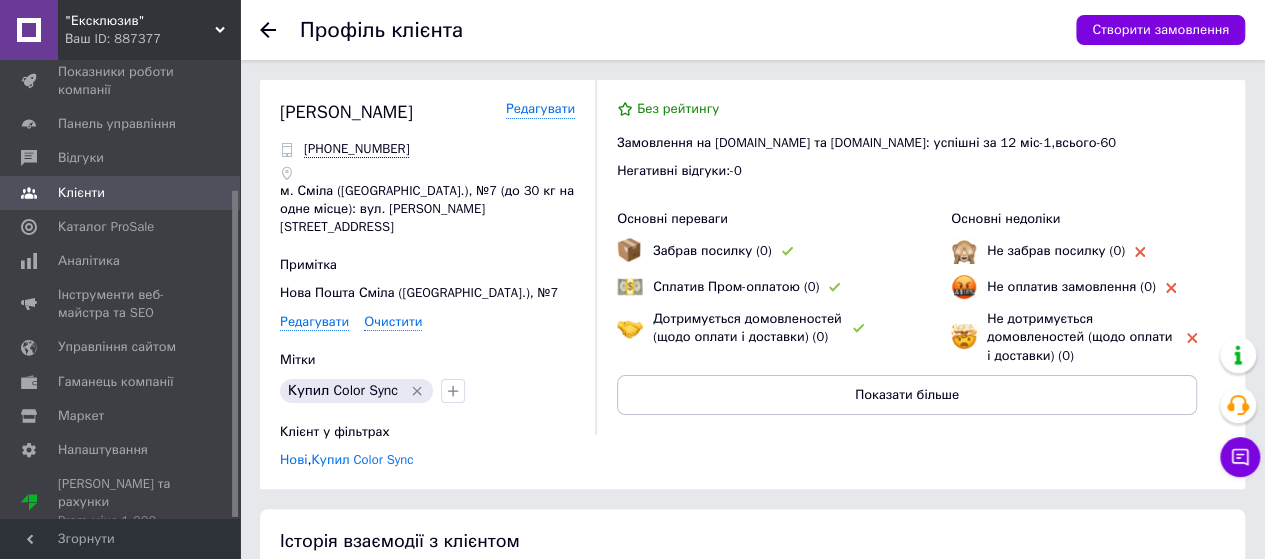 click 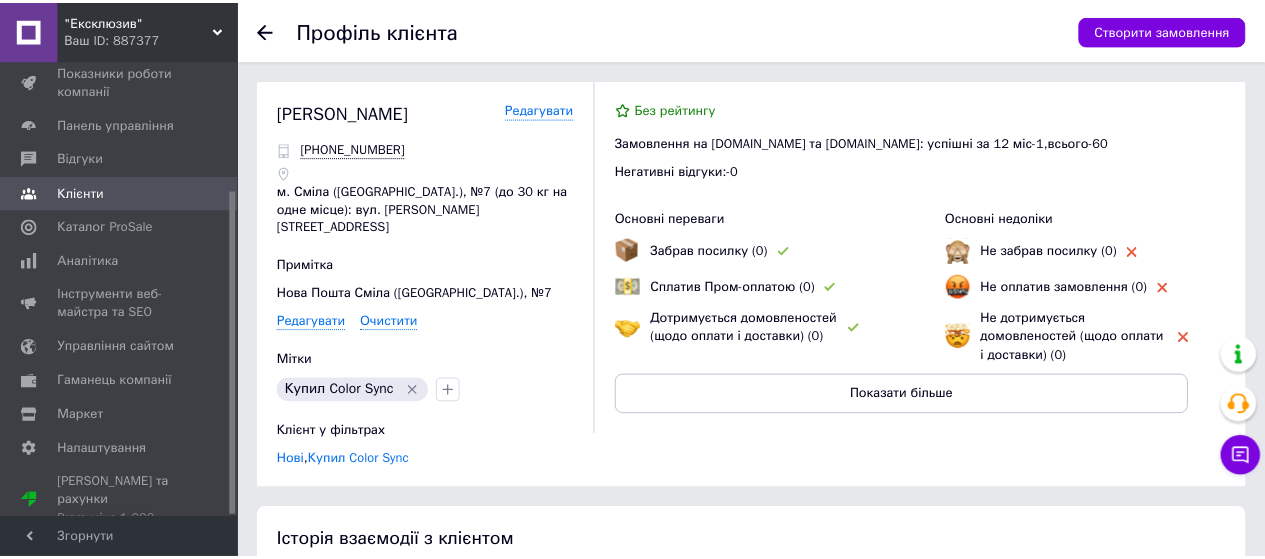 scroll, scrollTop: 200, scrollLeft: 0, axis: vertical 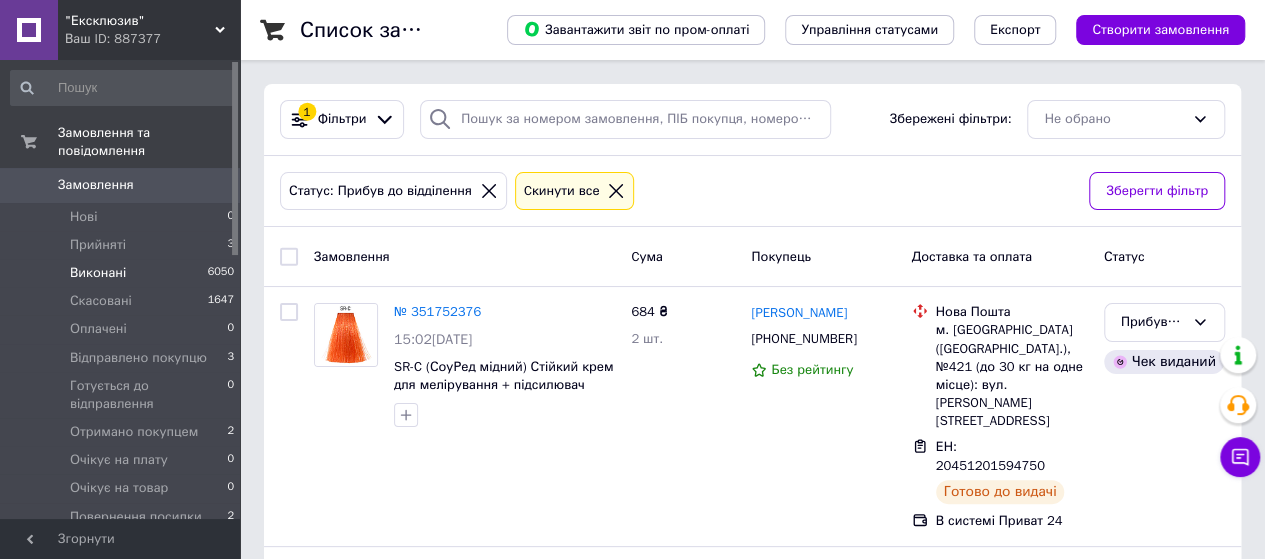 click on "Виконані" at bounding box center [98, 273] 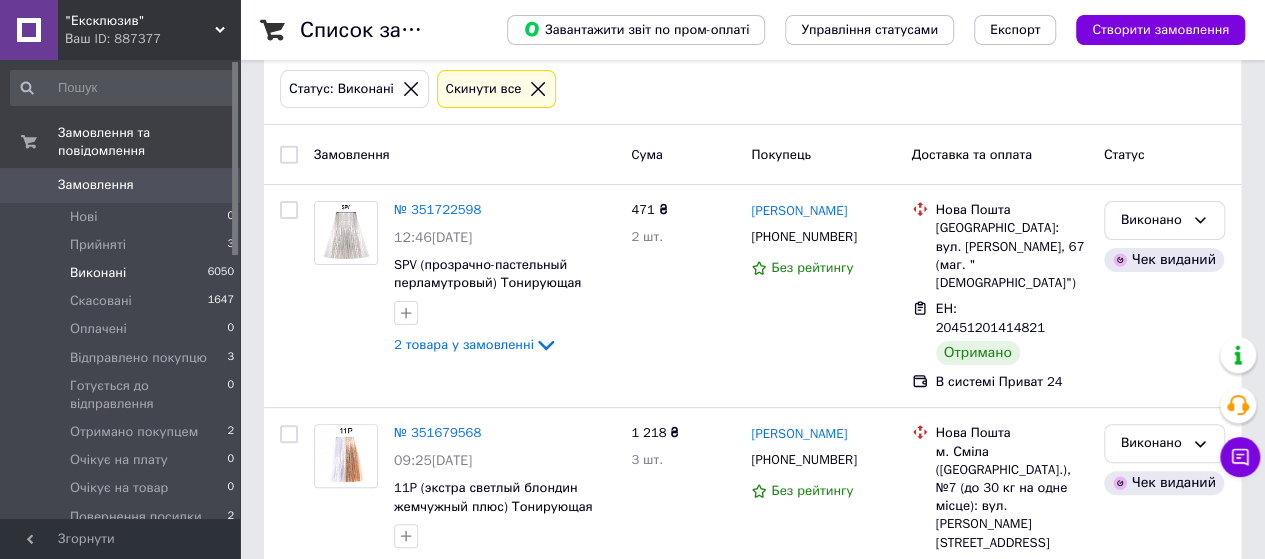 scroll, scrollTop: 200, scrollLeft: 0, axis: vertical 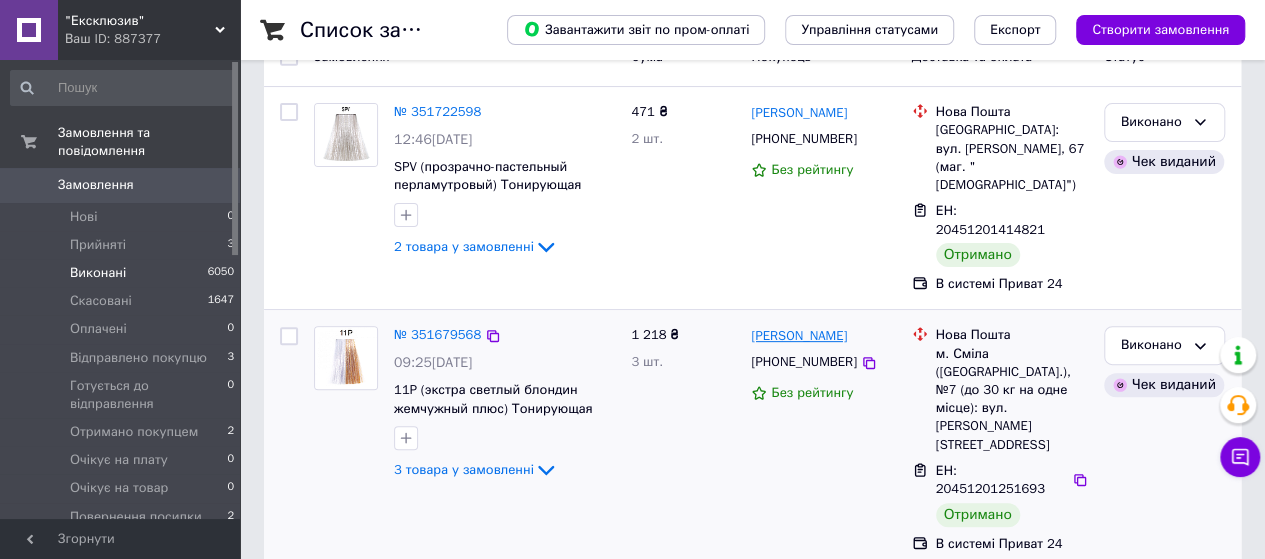 click on "[PERSON_NAME]" at bounding box center [799, 336] 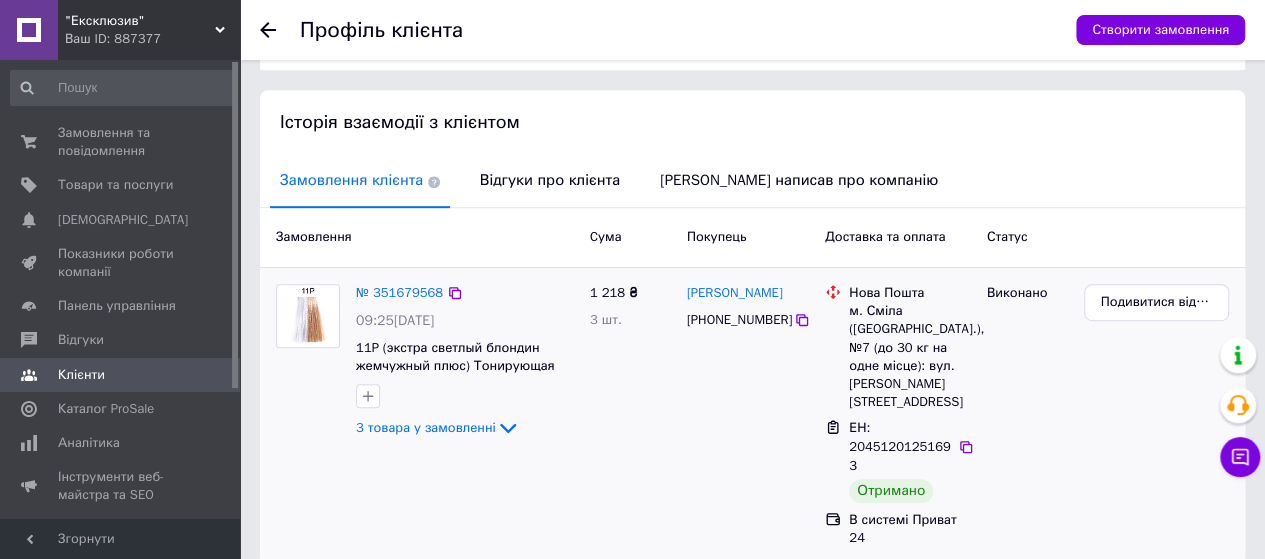 scroll, scrollTop: 429, scrollLeft: 0, axis: vertical 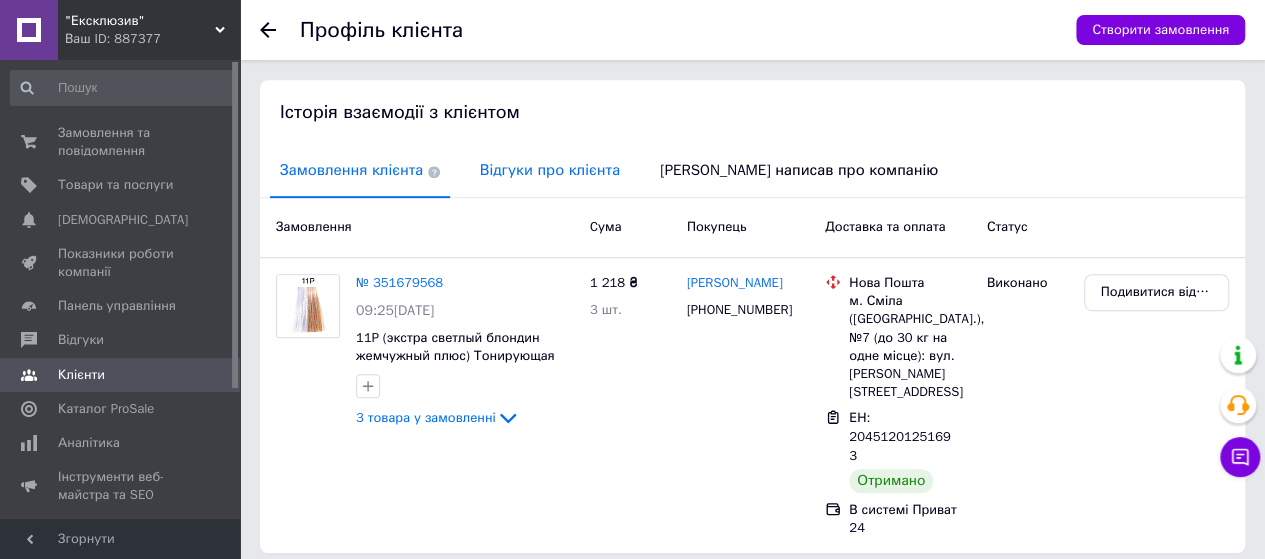 click on "Відгуки про клієнта" at bounding box center [550, 170] 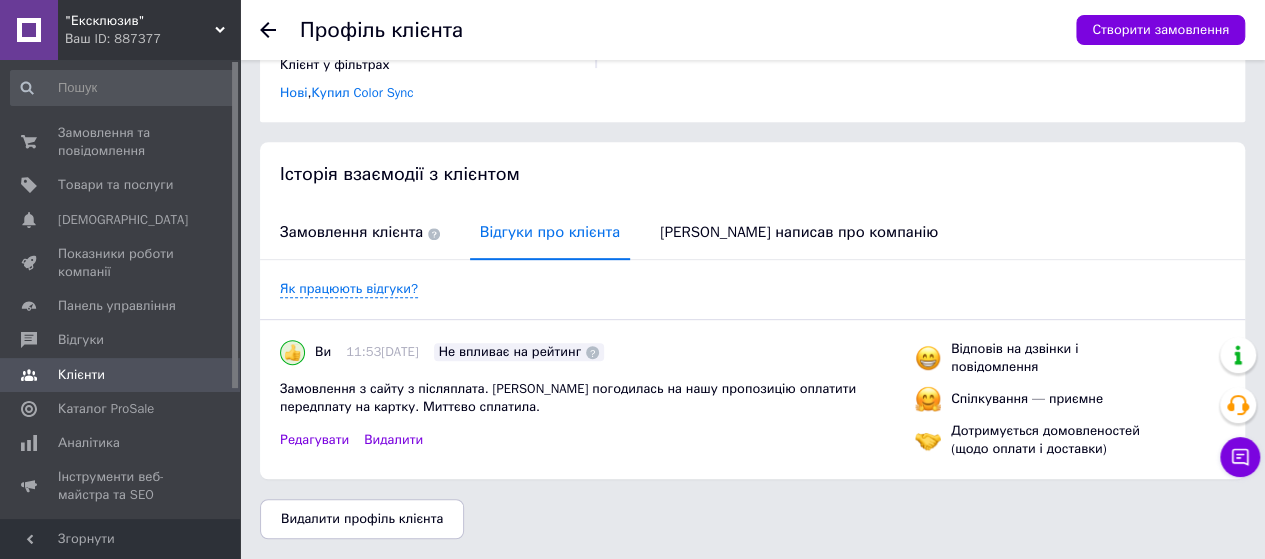 scroll, scrollTop: 347, scrollLeft: 0, axis: vertical 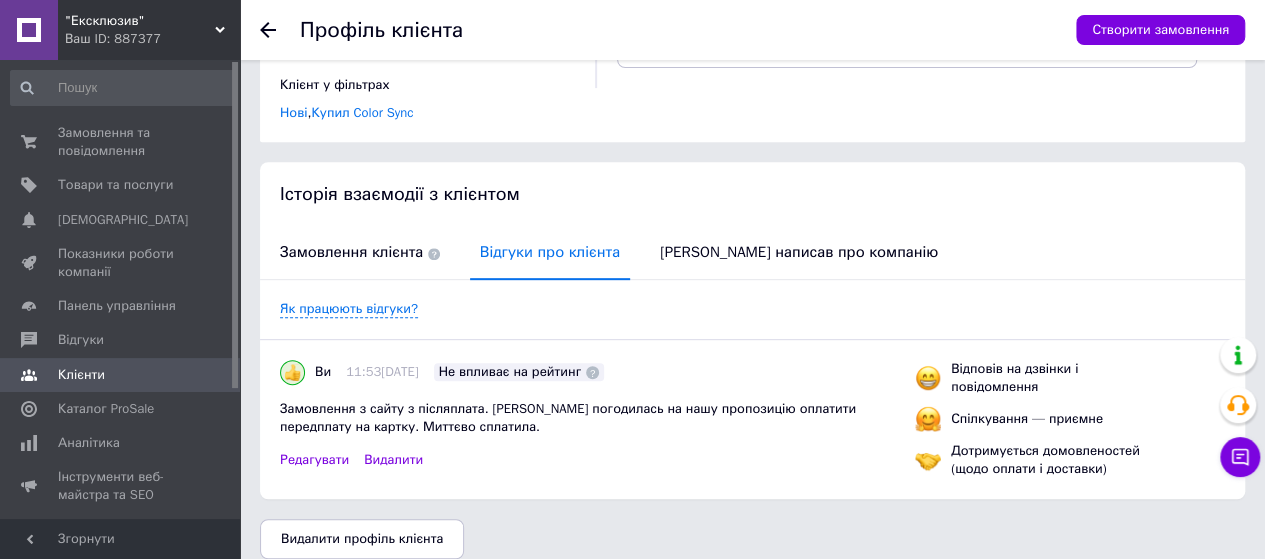 drag, startPoint x: 262, startPoint y: 27, endPoint x: 297, endPoint y: 62, distance: 49.497475 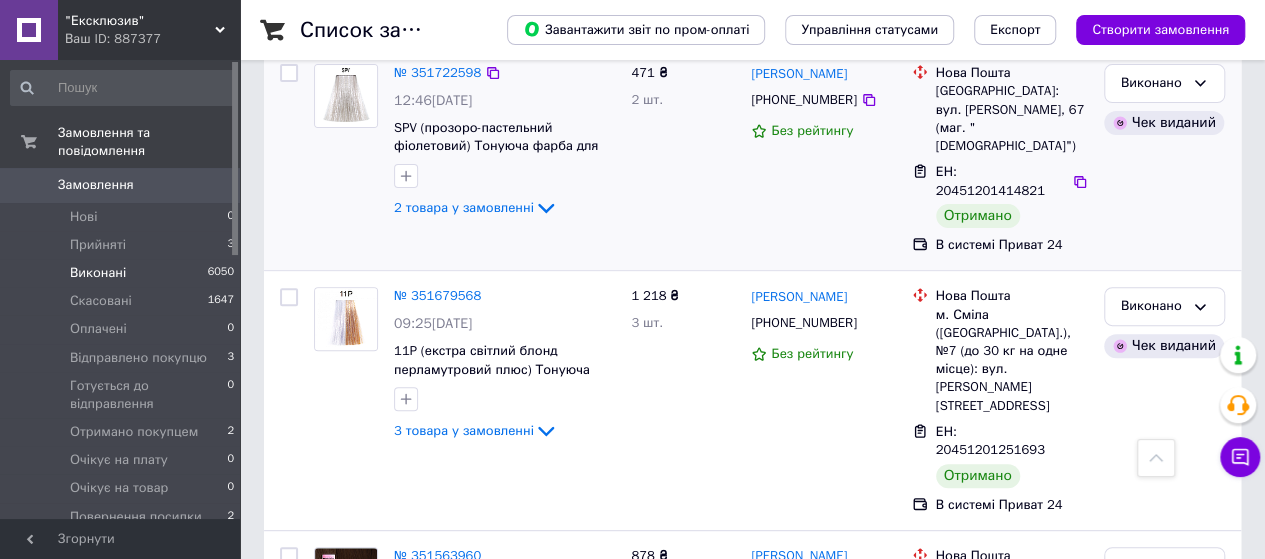 scroll, scrollTop: 0, scrollLeft: 0, axis: both 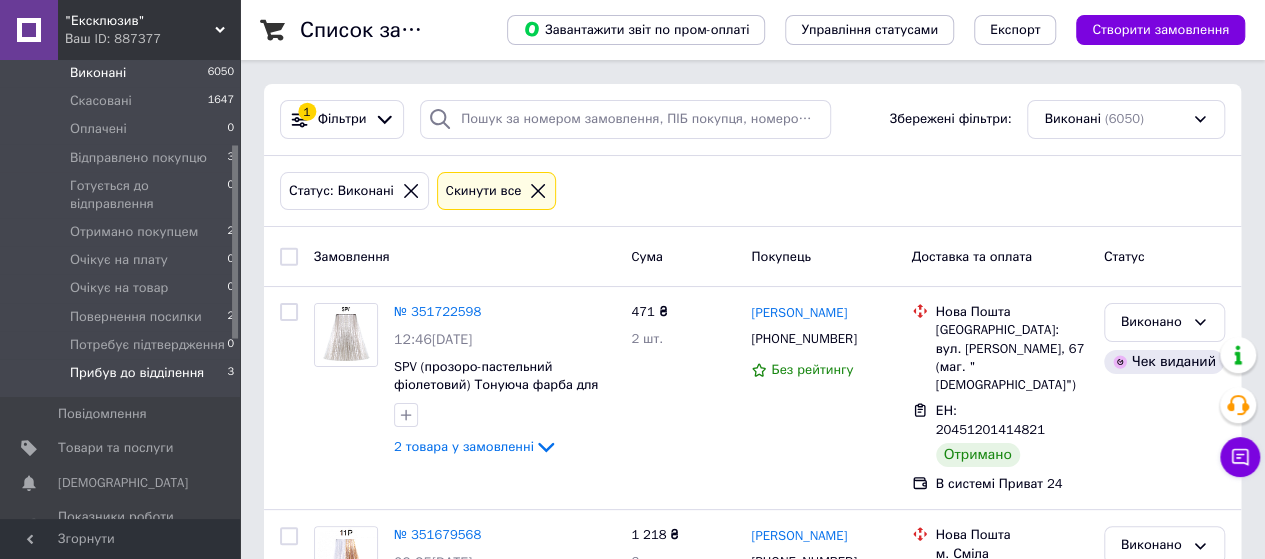 click on "Прибув до відділення" at bounding box center [137, 373] 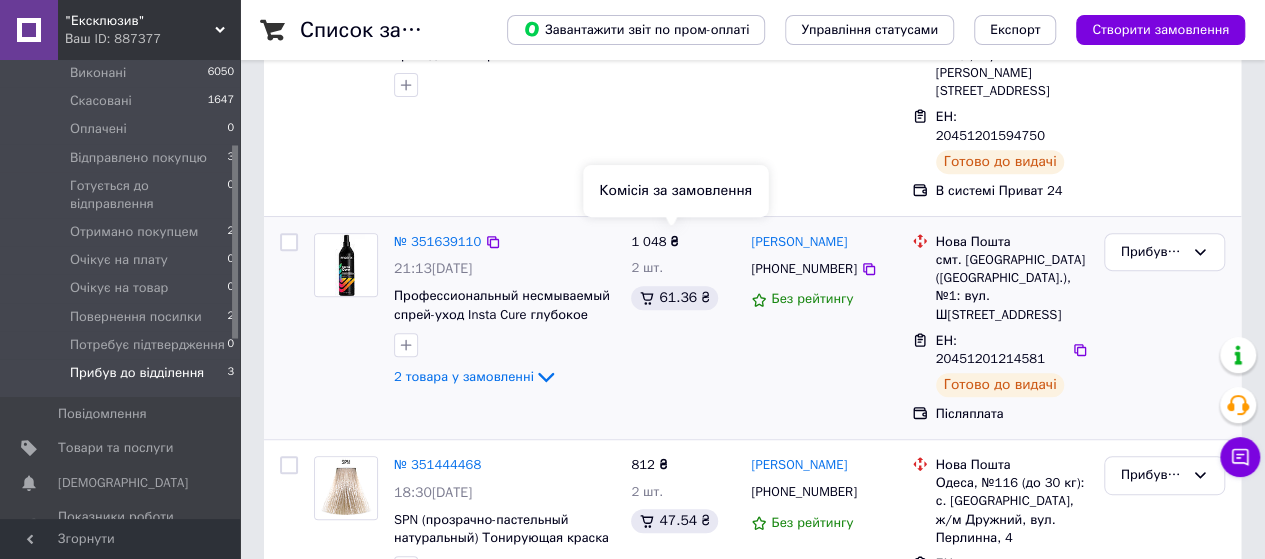 scroll, scrollTop: 346, scrollLeft: 0, axis: vertical 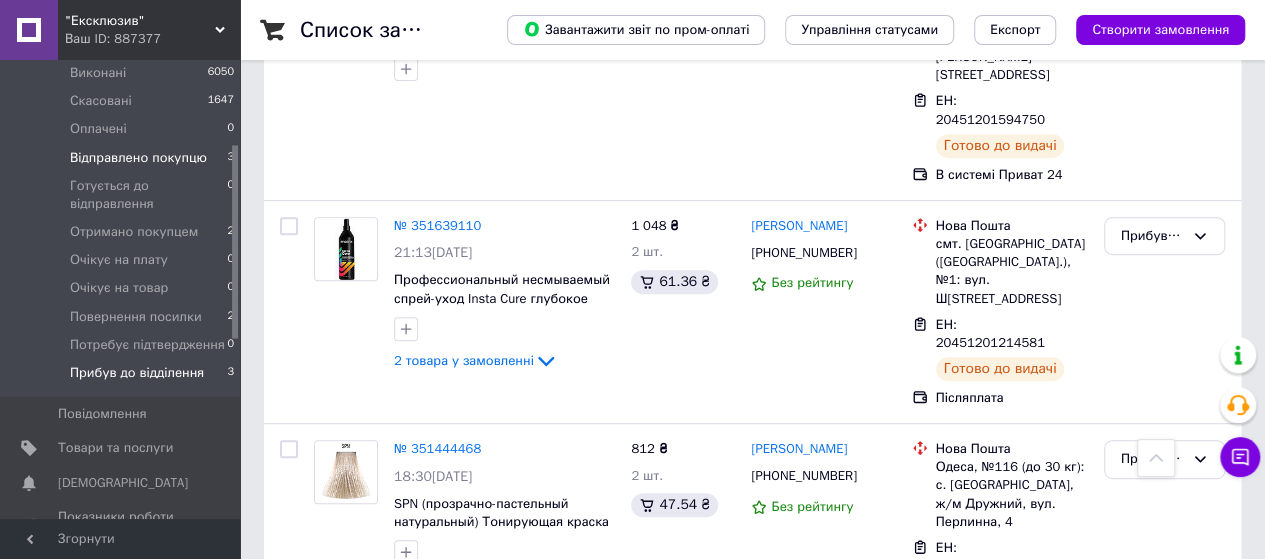 click on "Відправлено покупцю" at bounding box center [138, 158] 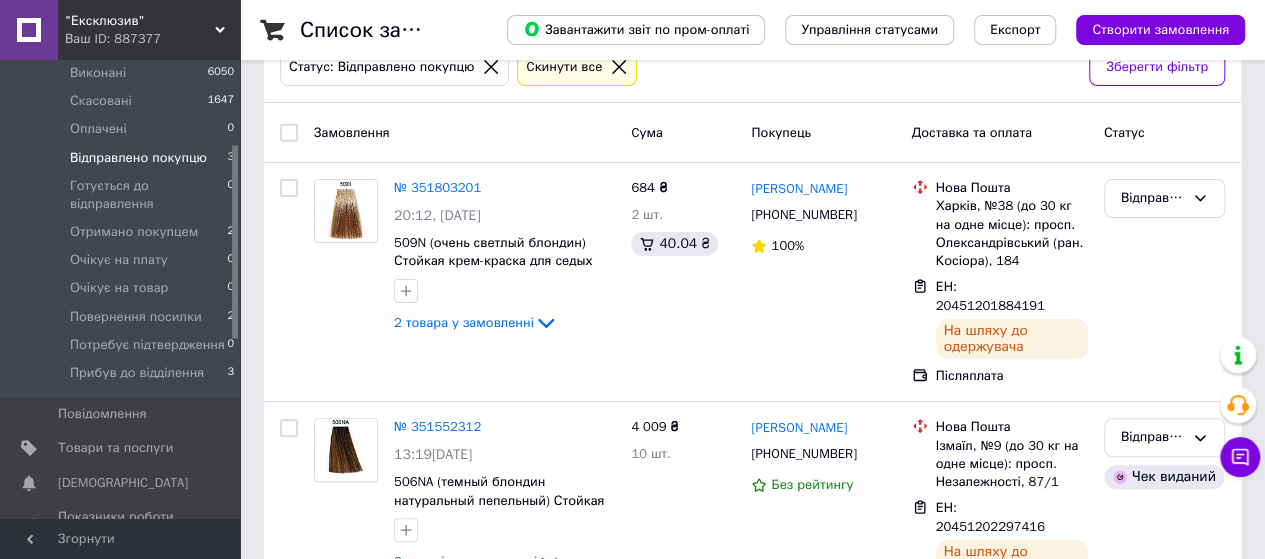 scroll, scrollTop: 394, scrollLeft: 0, axis: vertical 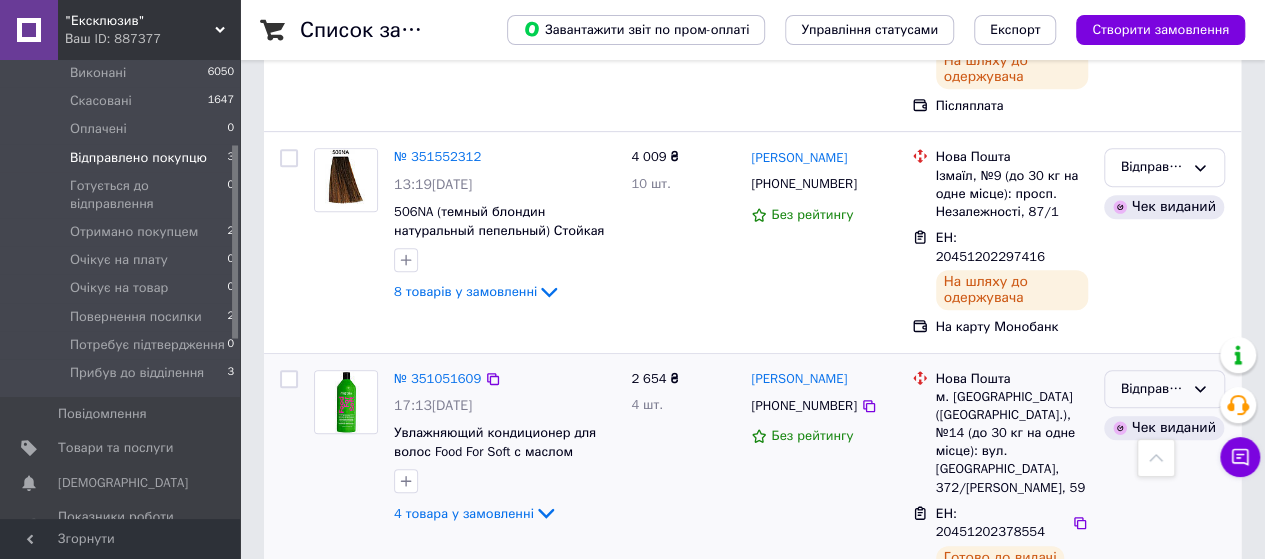 click on "Відправлено покупцю" at bounding box center [1152, 389] 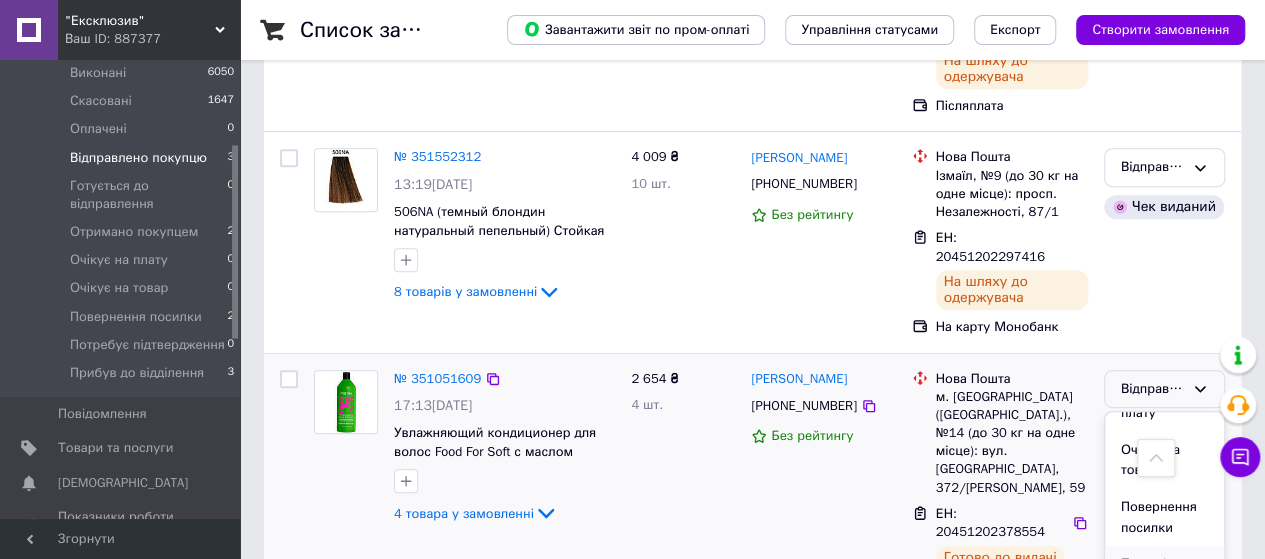 scroll, scrollTop: 400, scrollLeft: 0, axis: vertical 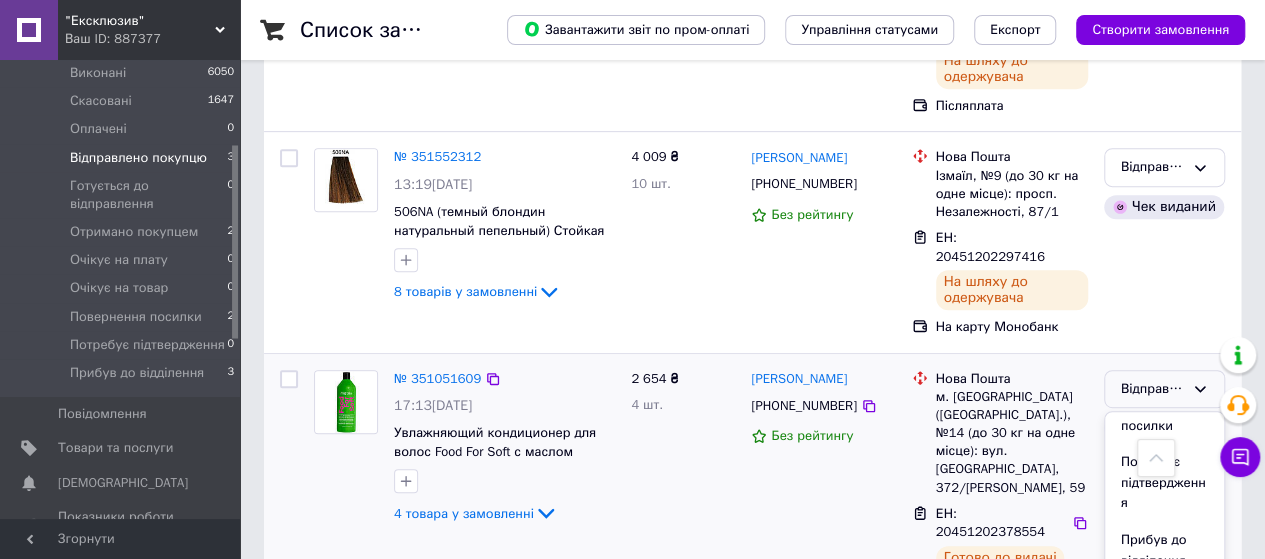 click on "Прибув до відділення" at bounding box center [1164, 550] 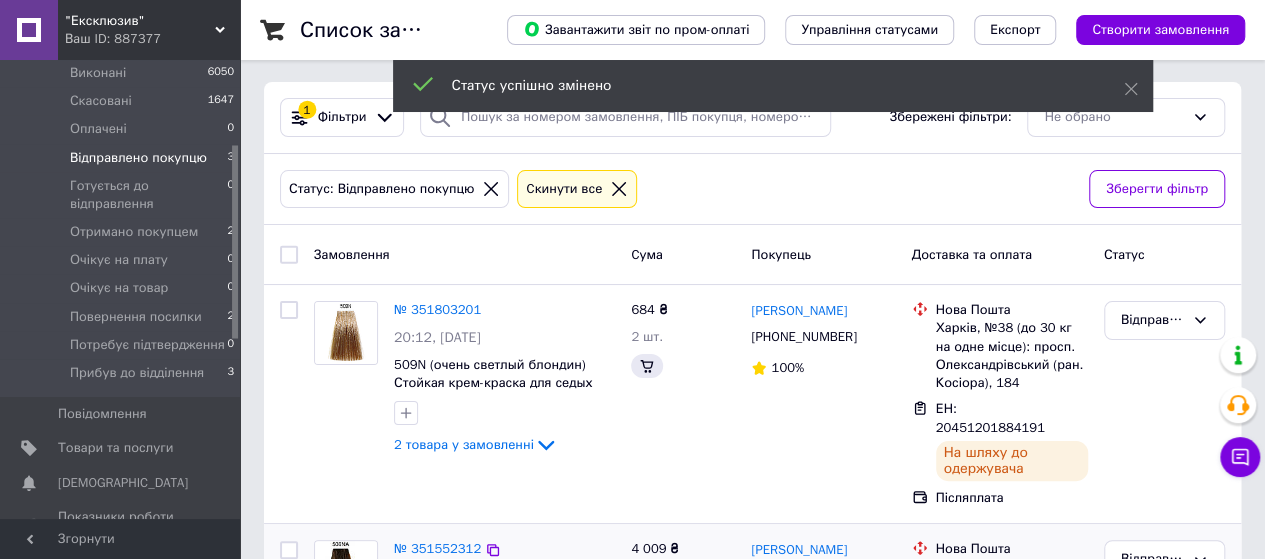 scroll, scrollTop: 0, scrollLeft: 0, axis: both 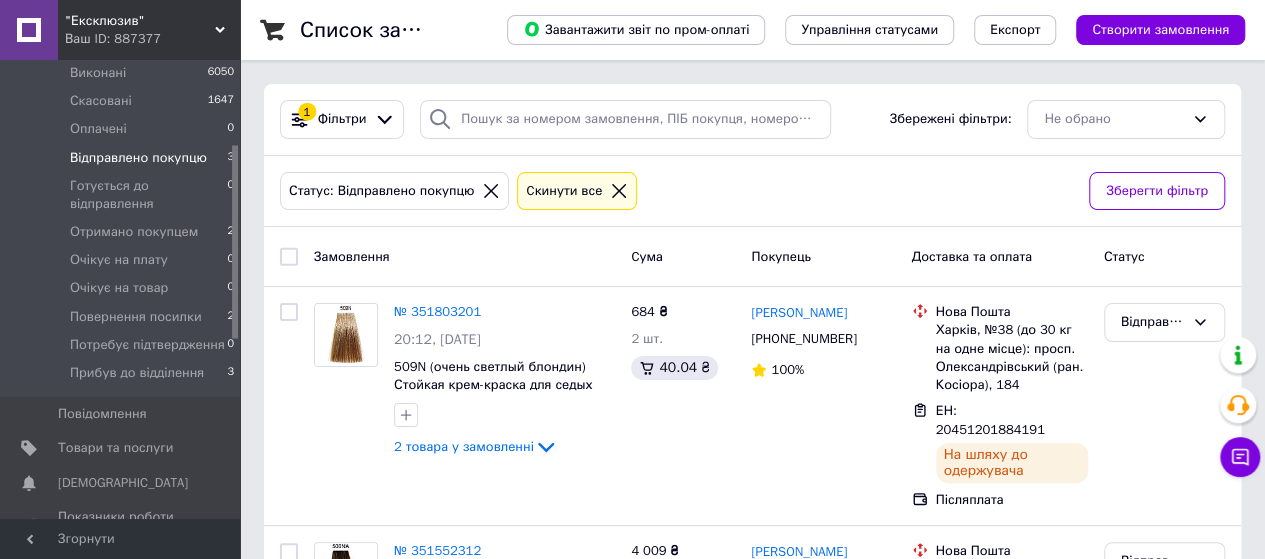 click 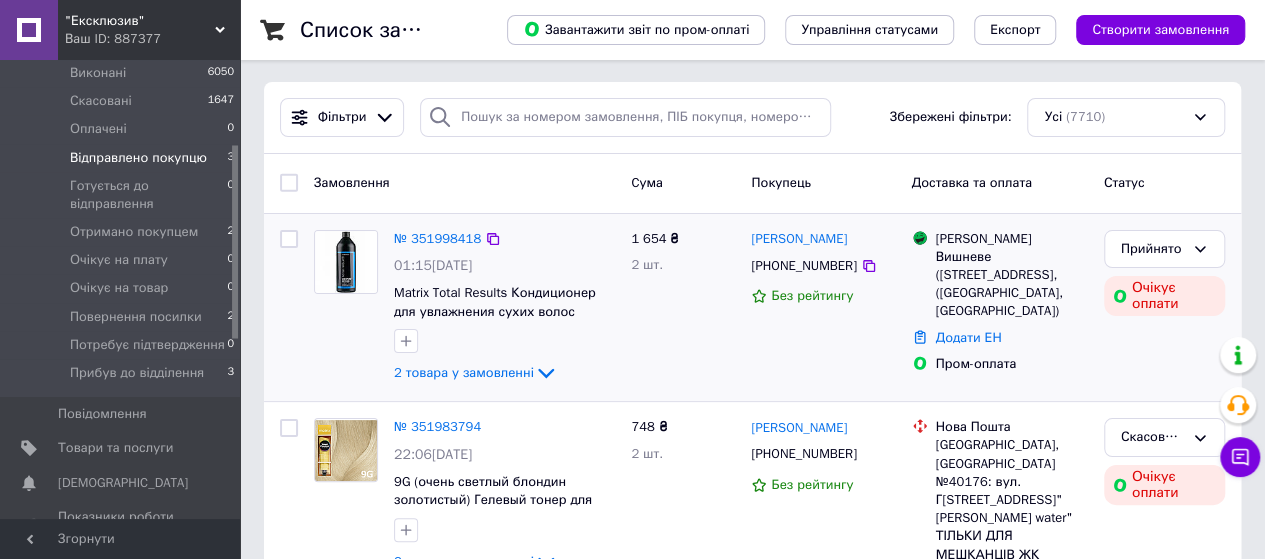 scroll, scrollTop: 0, scrollLeft: 0, axis: both 